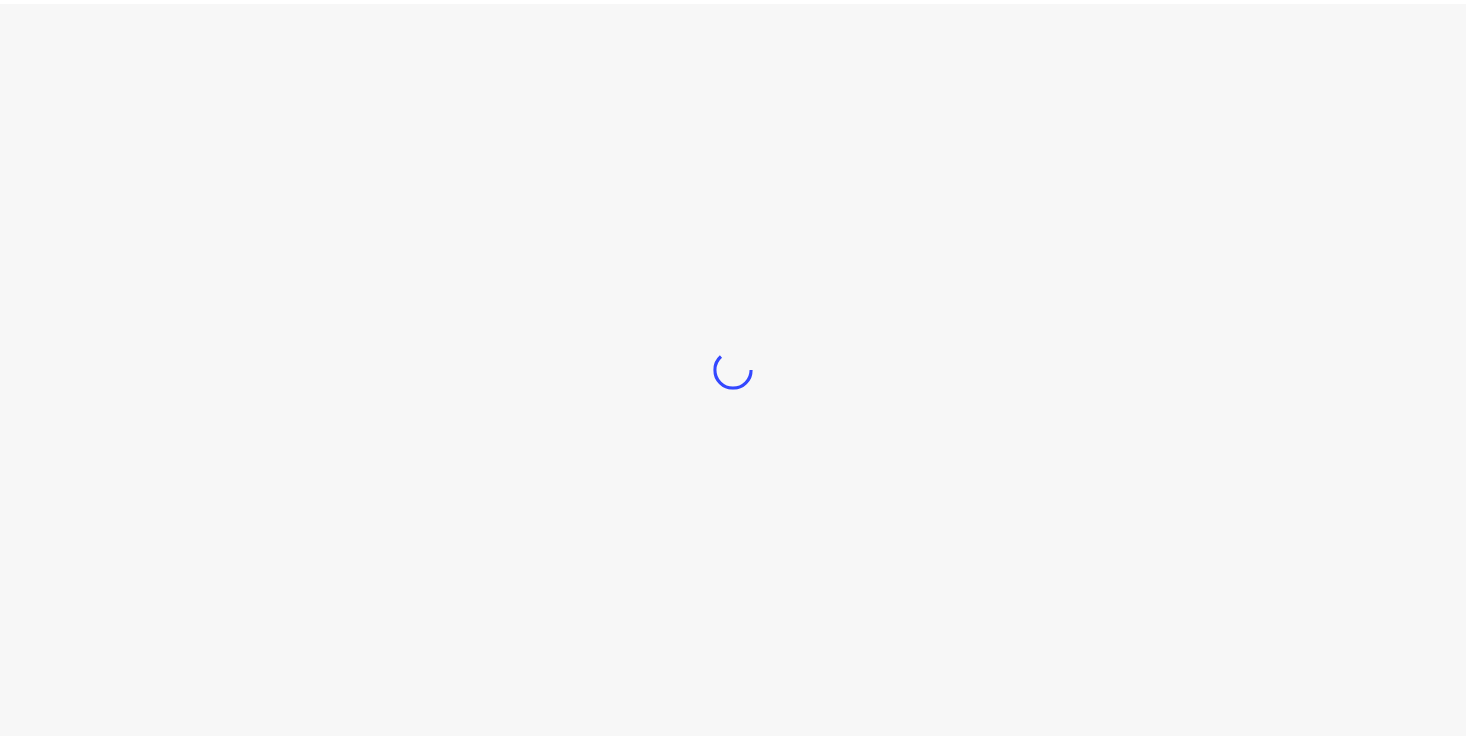scroll, scrollTop: 0, scrollLeft: 0, axis: both 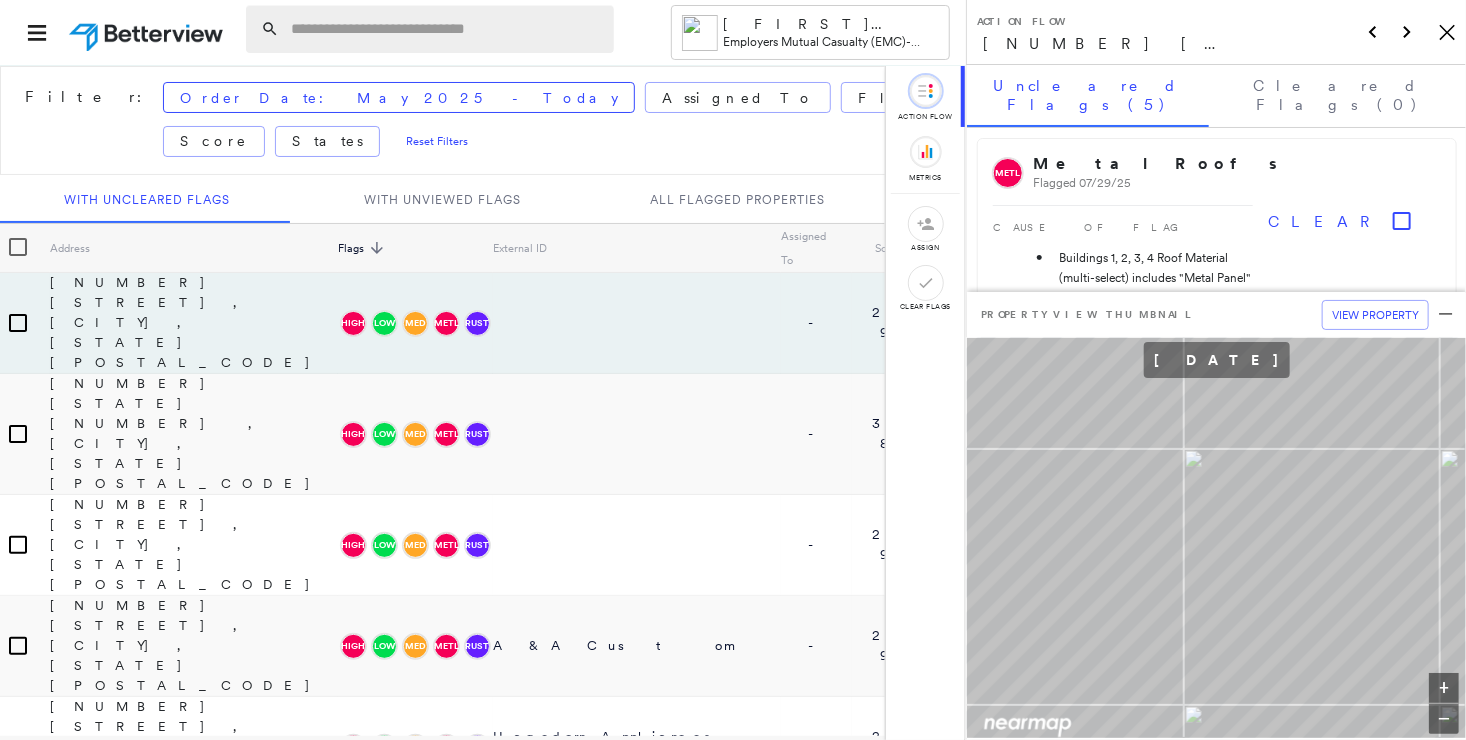 click at bounding box center [446, 29] 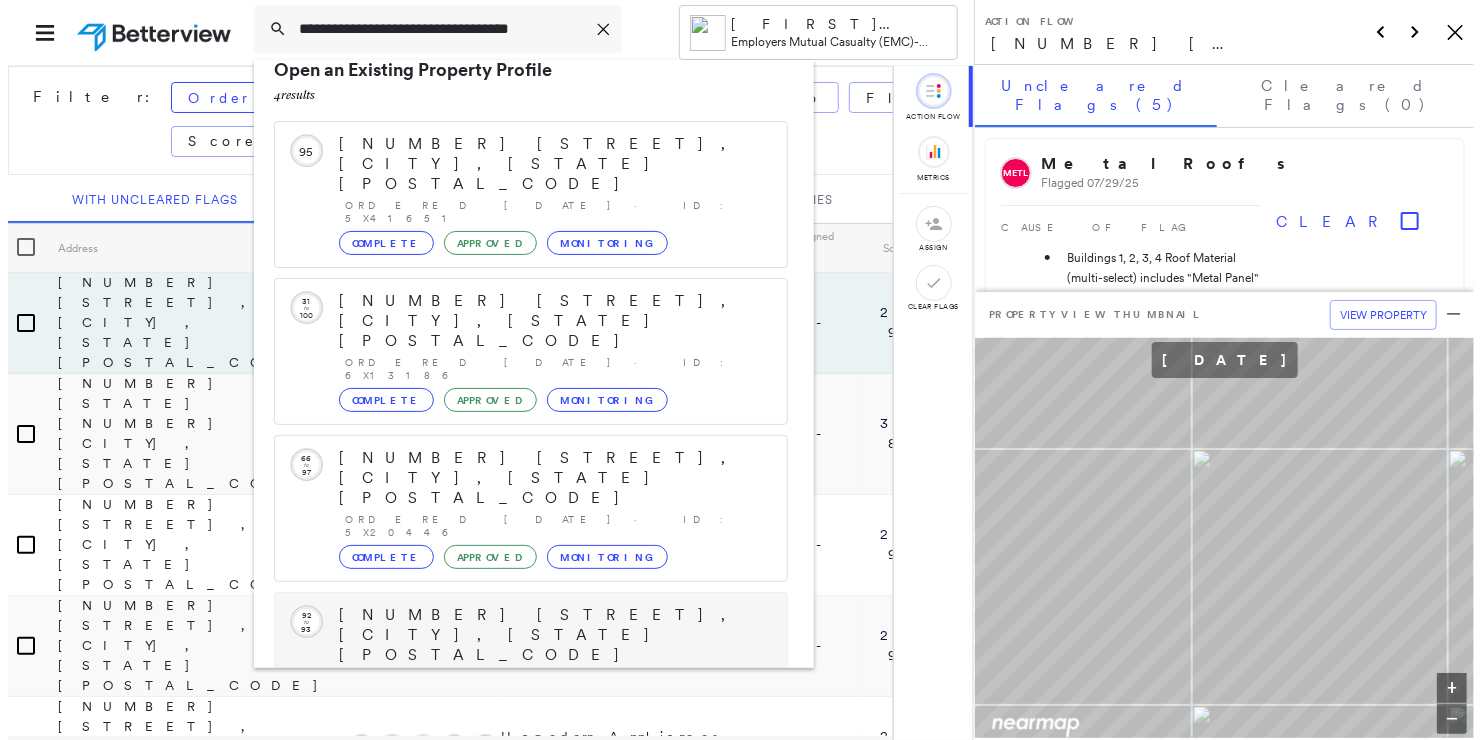 scroll, scrollTop: 52, scrollLeft: 0, axis: vertical 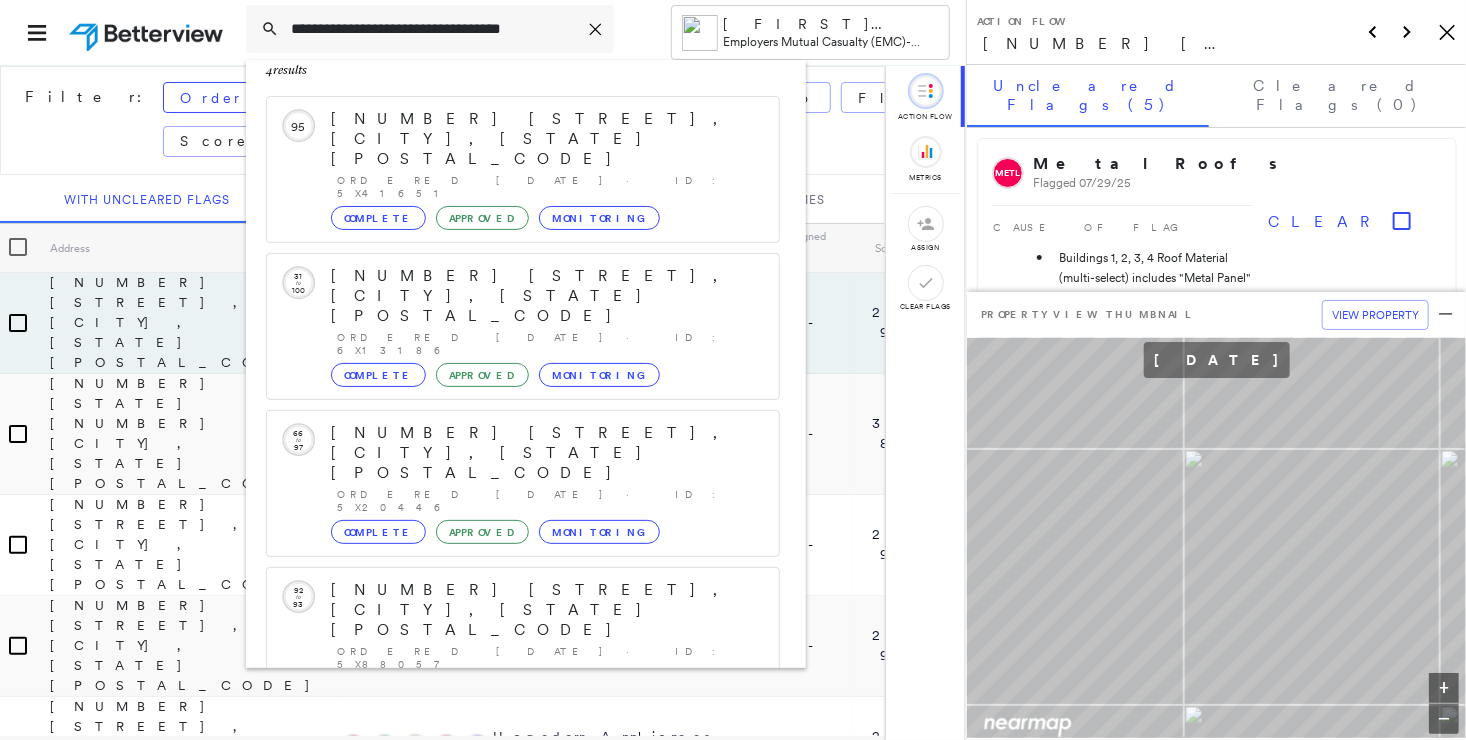 type on "**********" 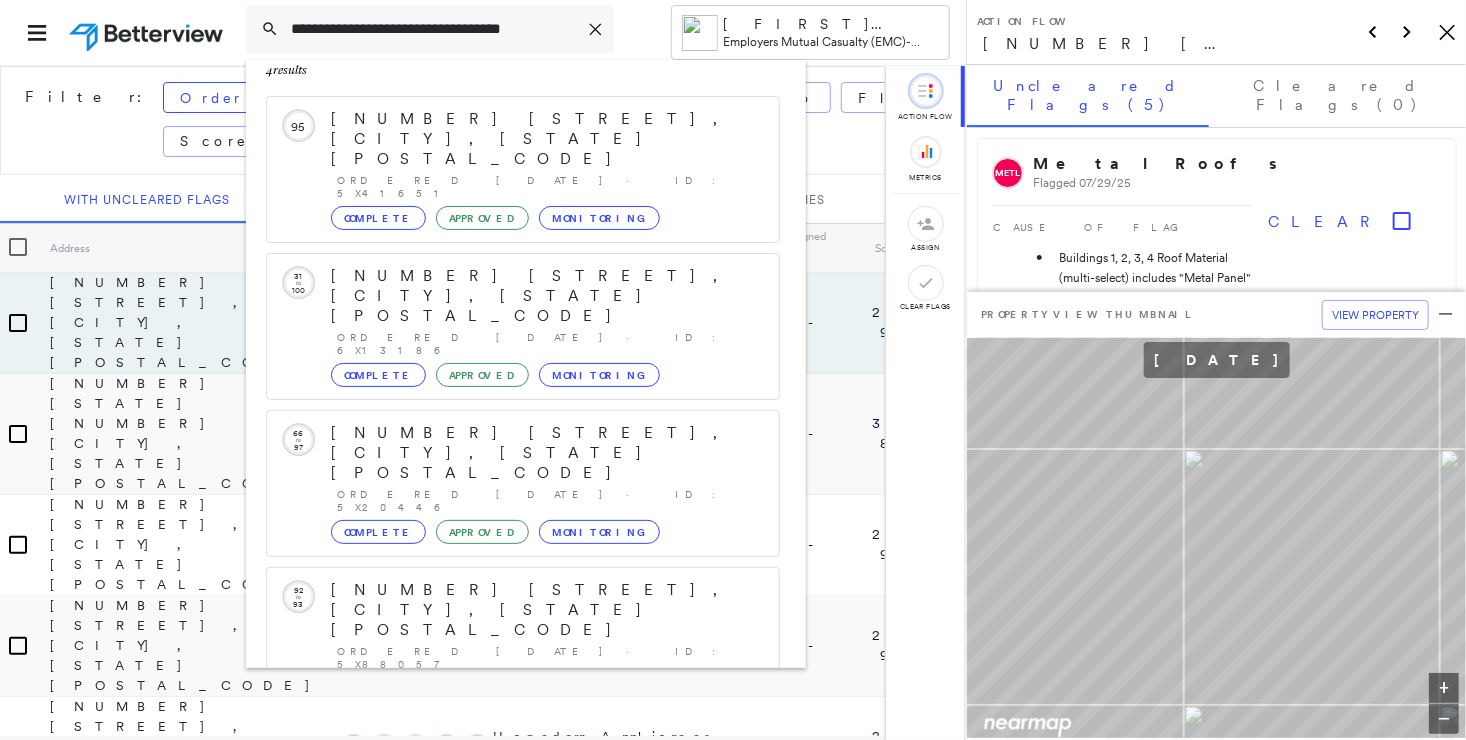click on "[NUMBER] [STREET], [CITY], [STATE], [COUNTRY]" at bounding box center (501, 850) 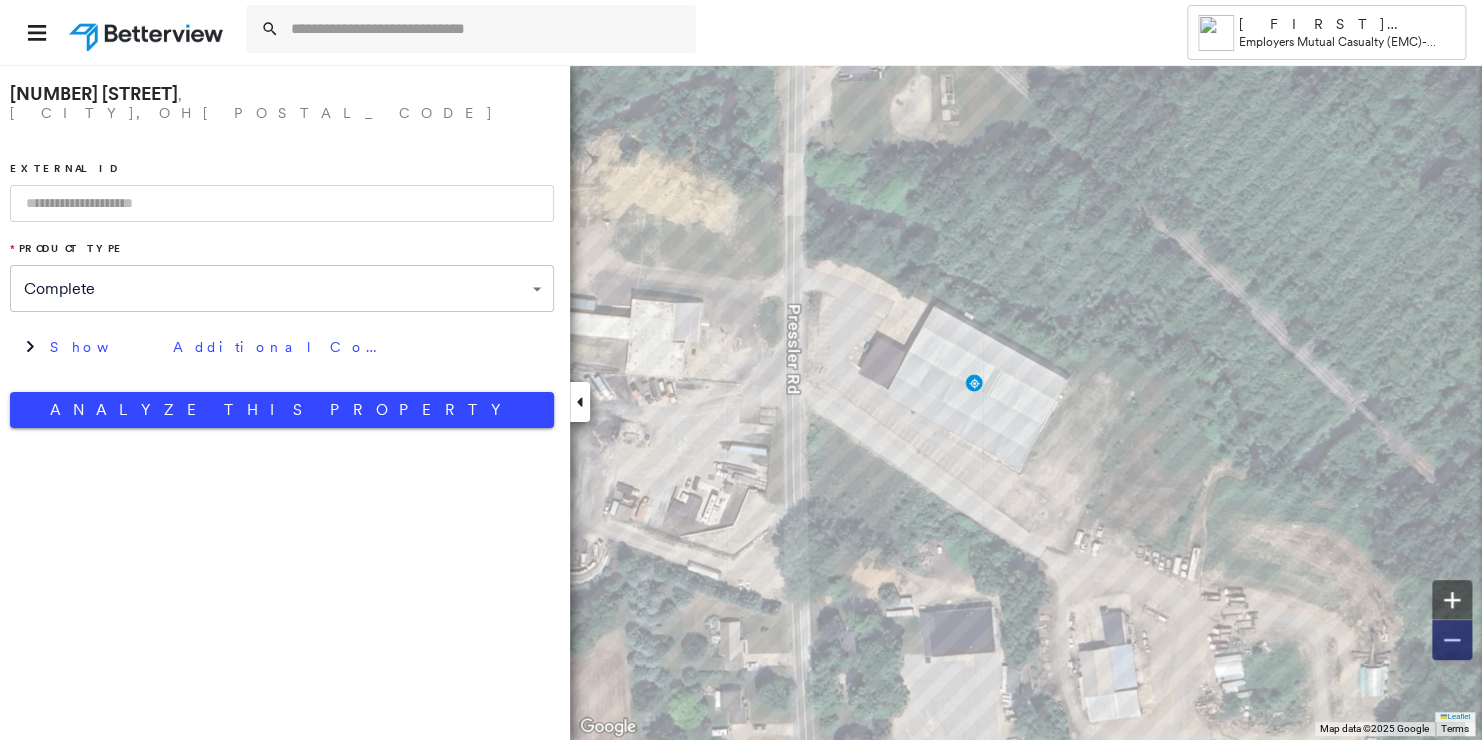click 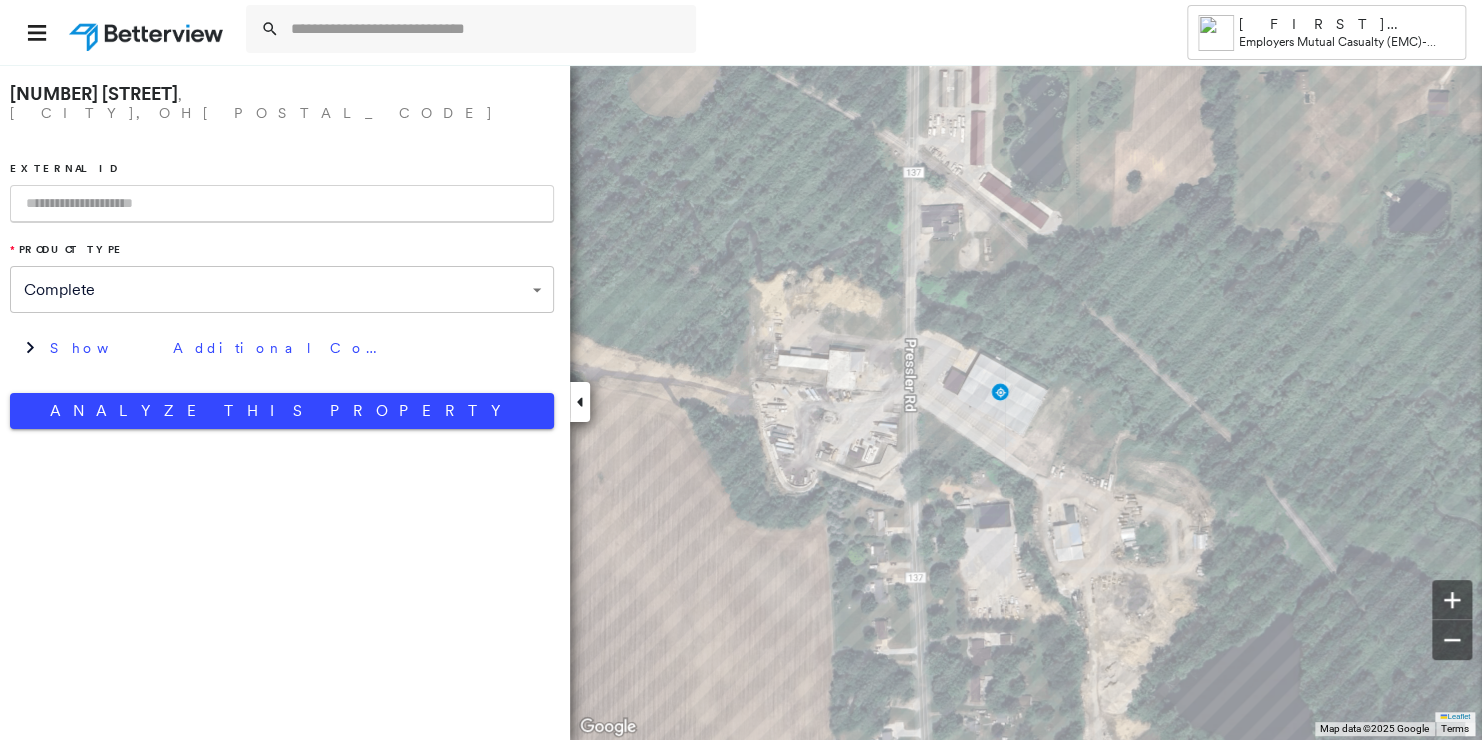 click at bounding box center [282, 204] 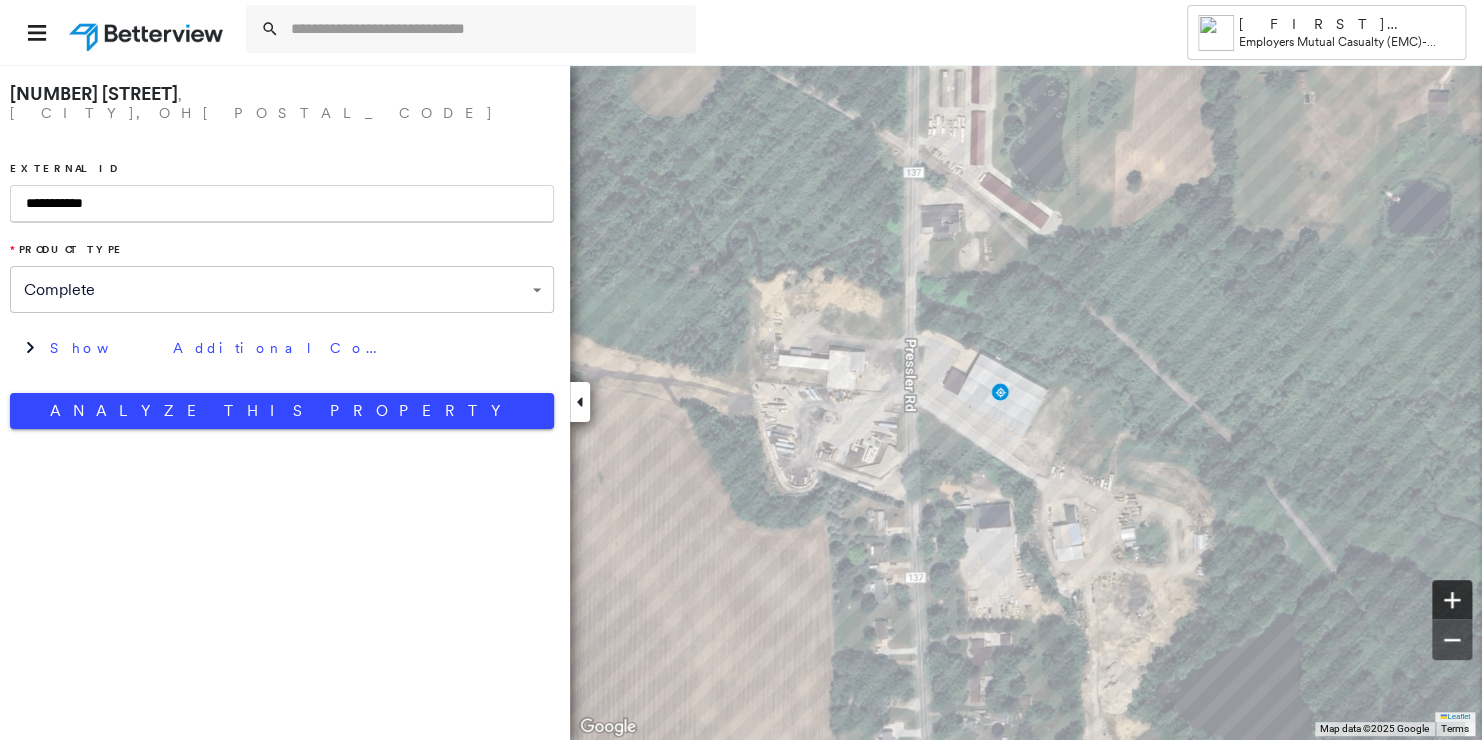 type on "**********" 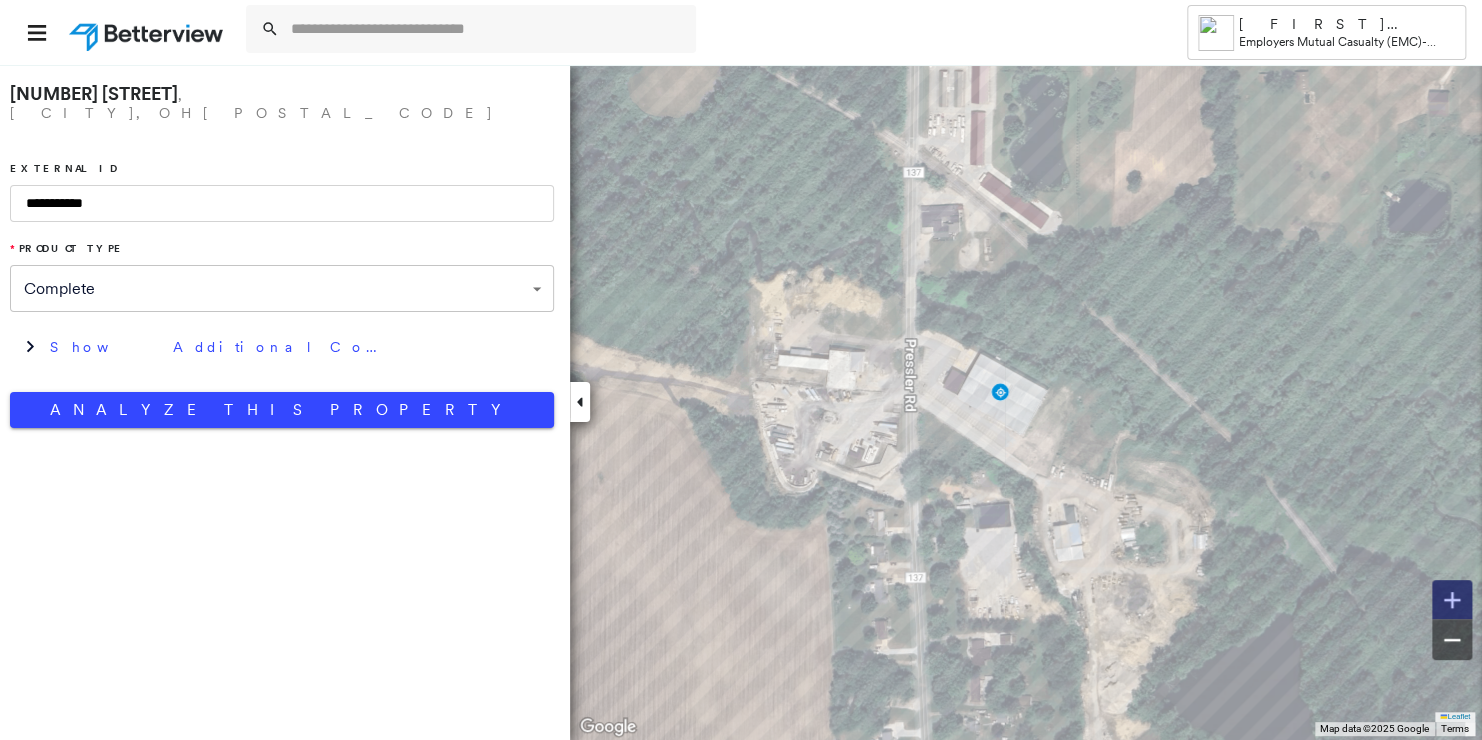 click 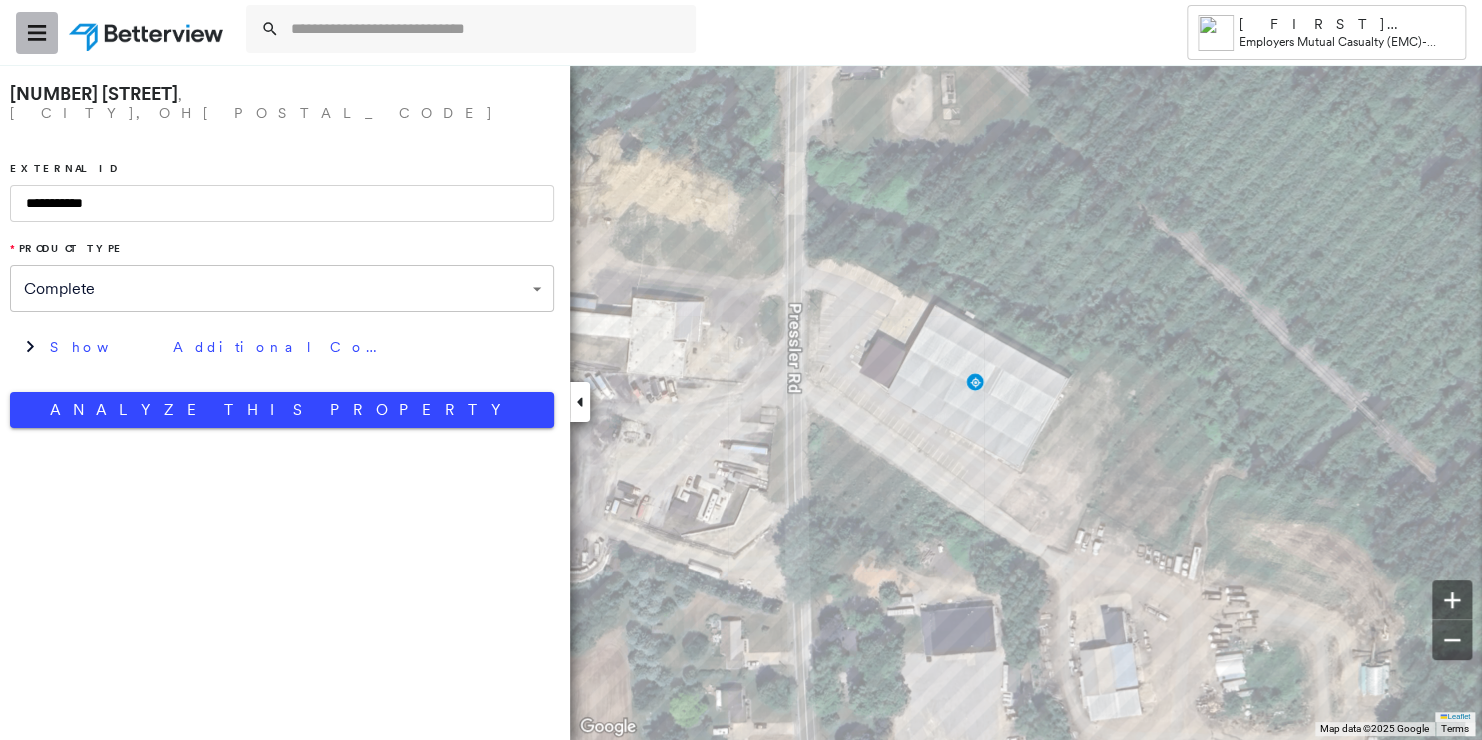 click 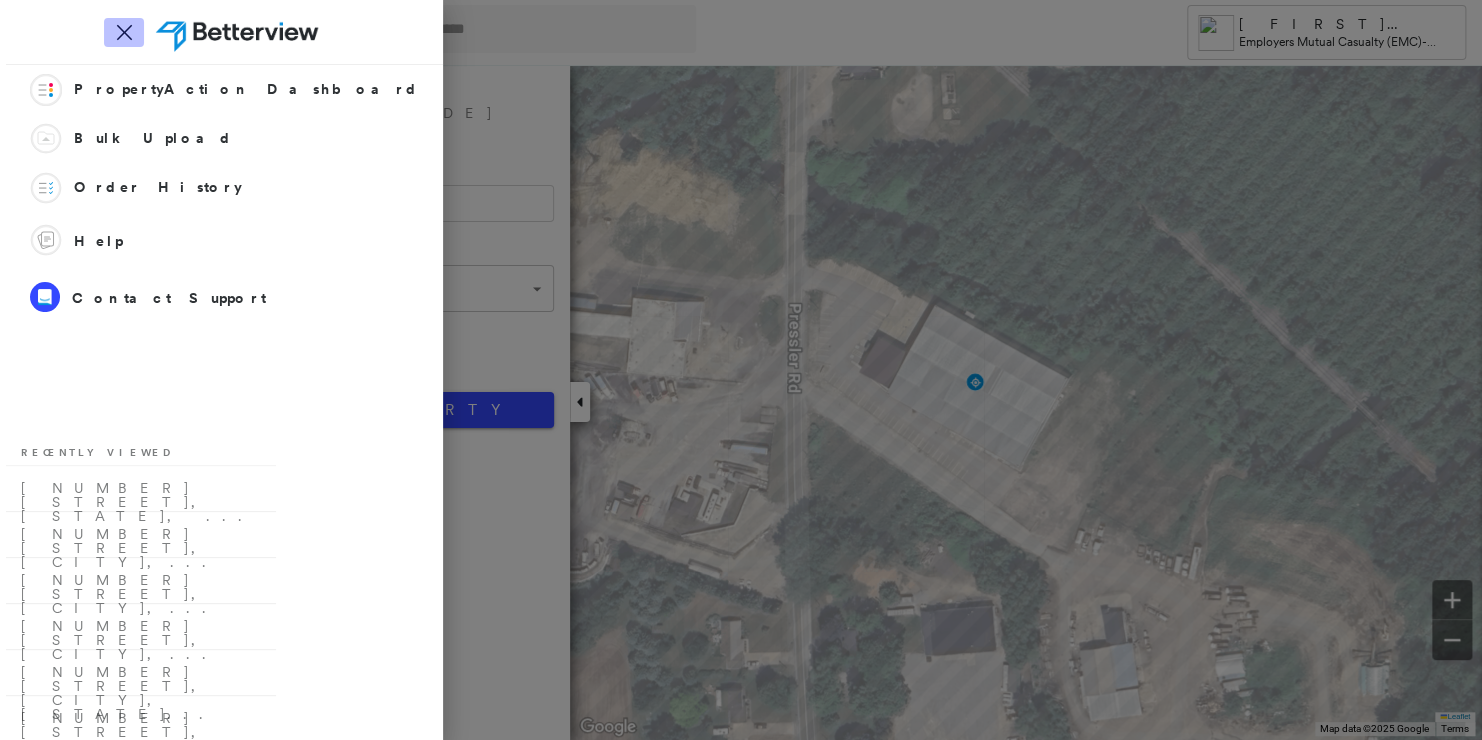 click 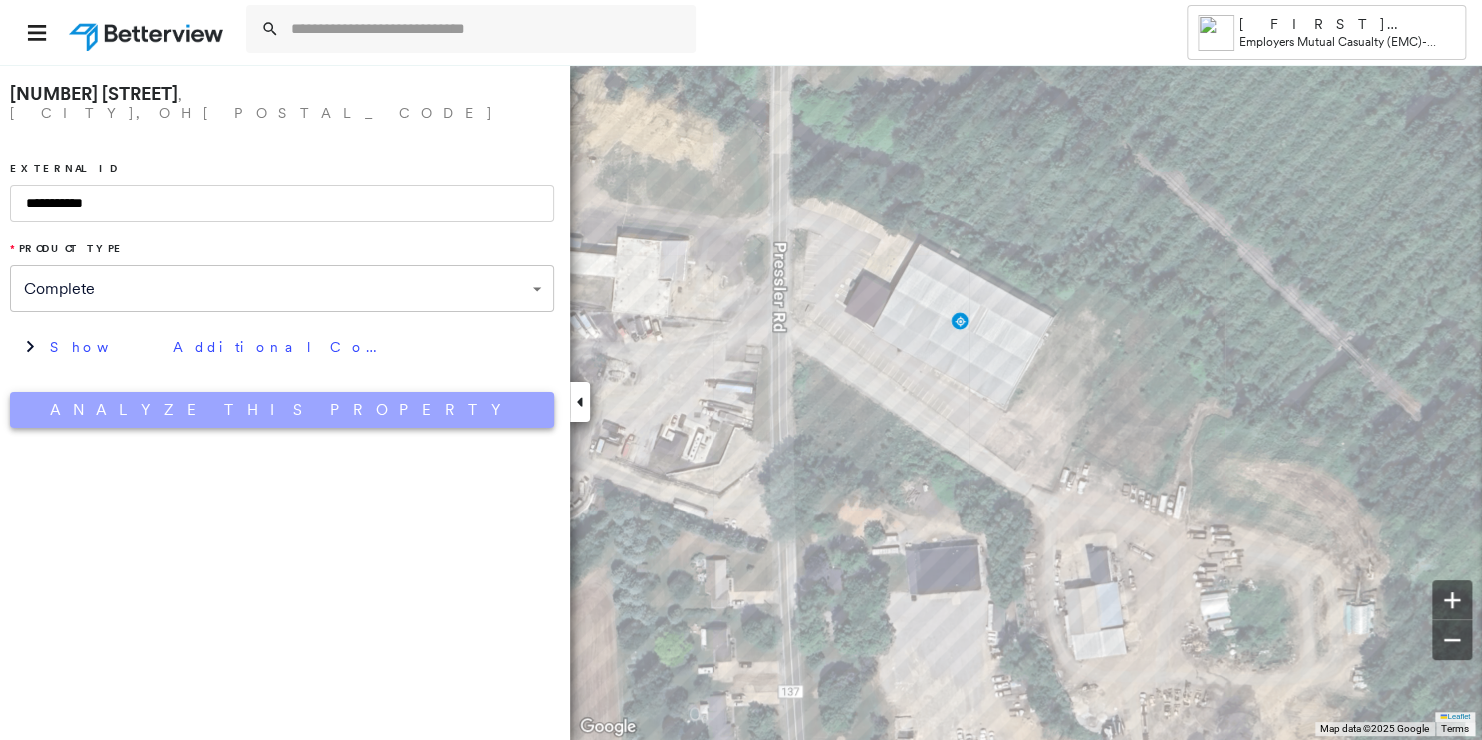 click on "Analyze This Property" at bounding box center (282, 410) 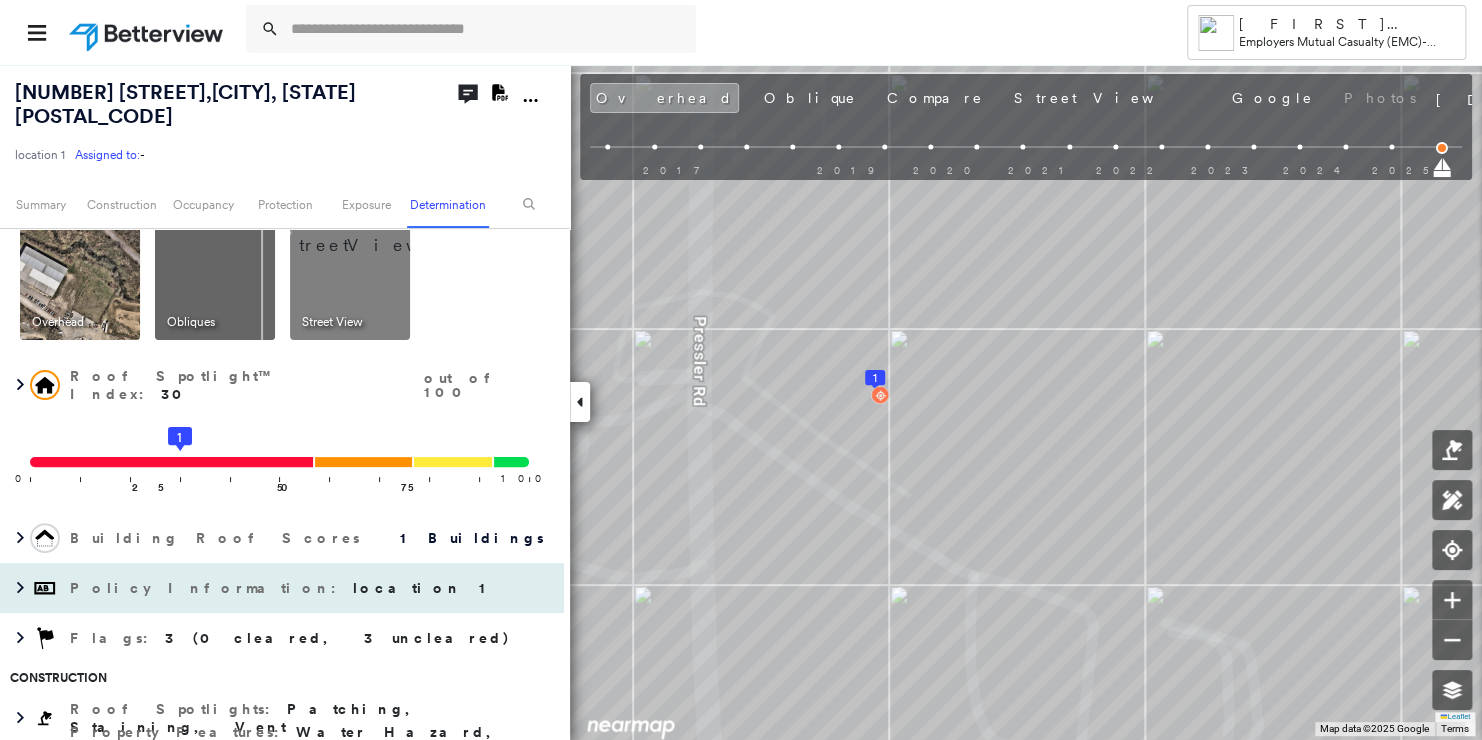 scroll, scrollTop: 0, scrollLeft: 0, axis: both 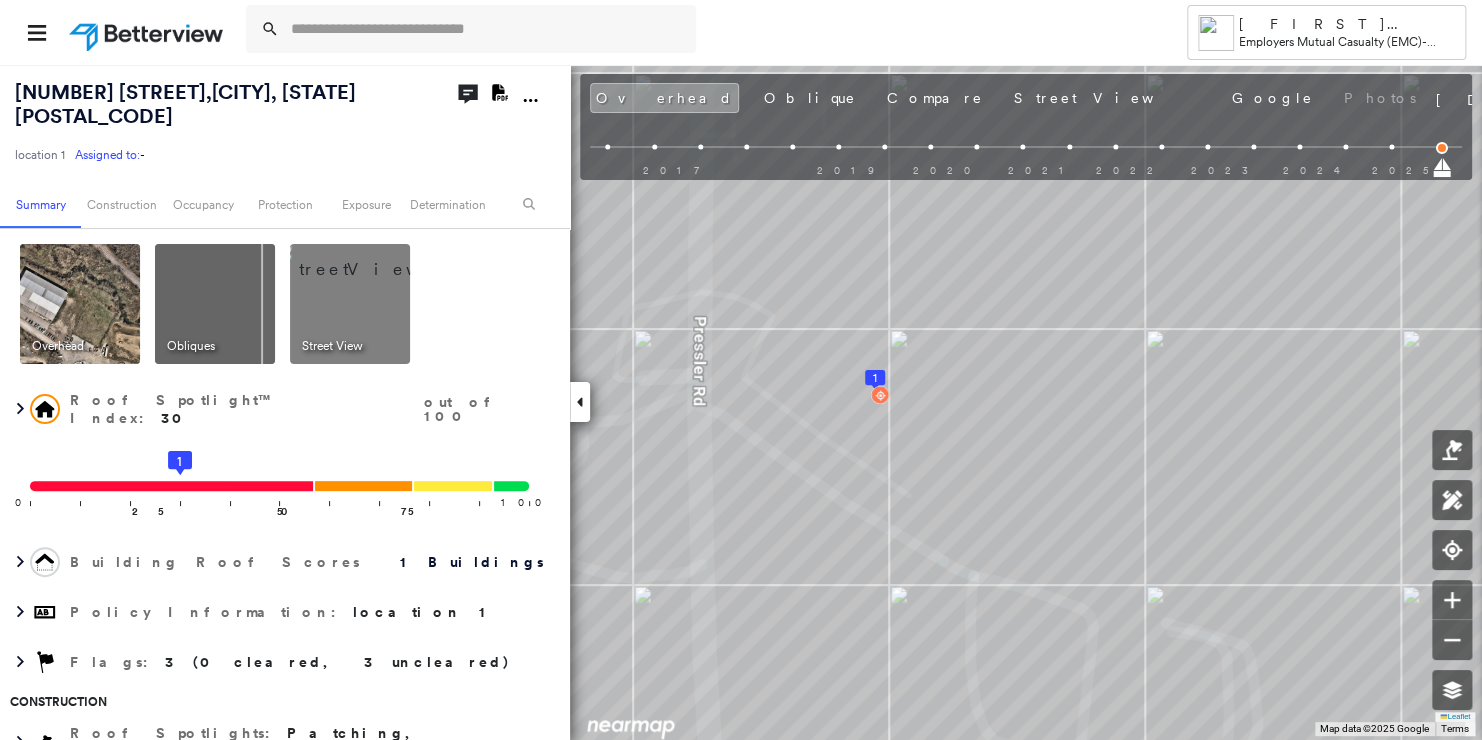 click at bounding box center [374, 259] 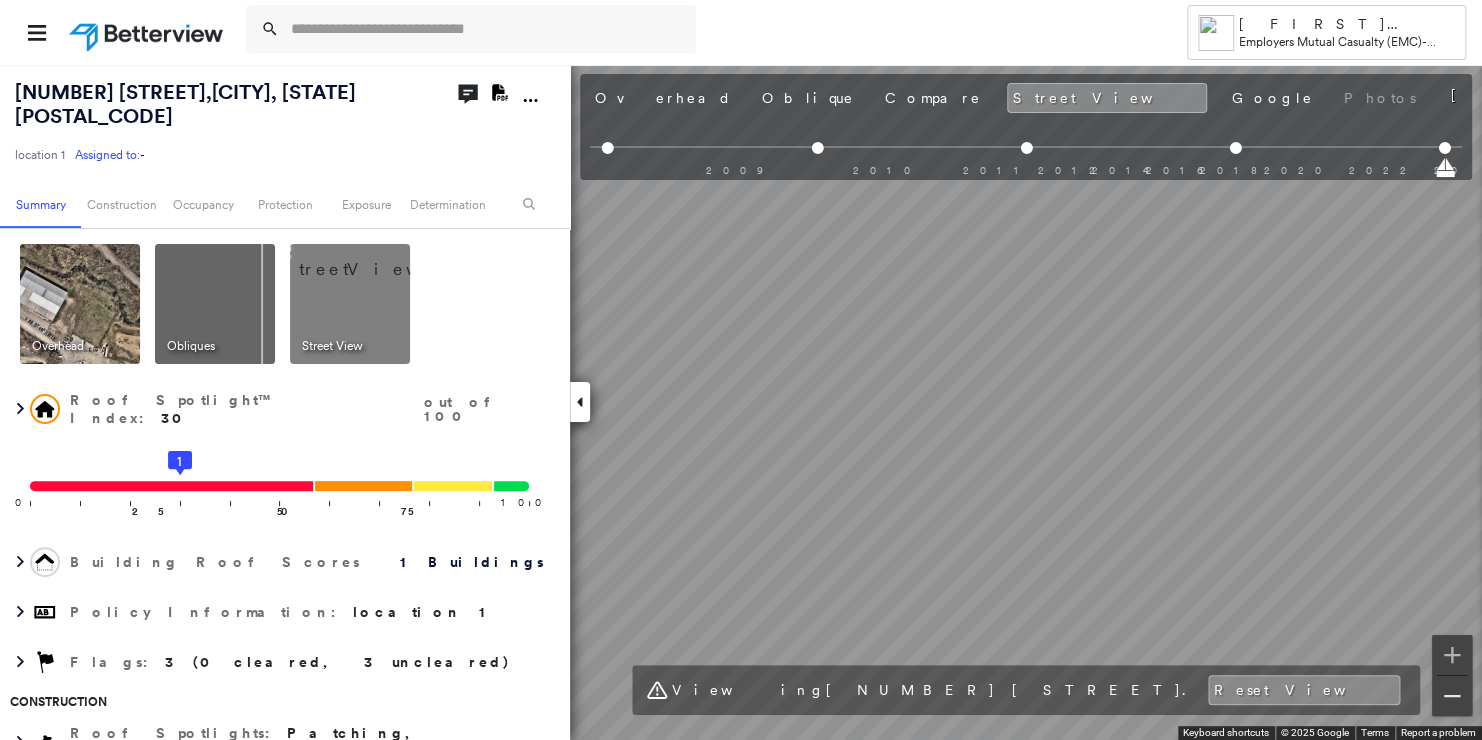 click at bounding box center (1452, 696) 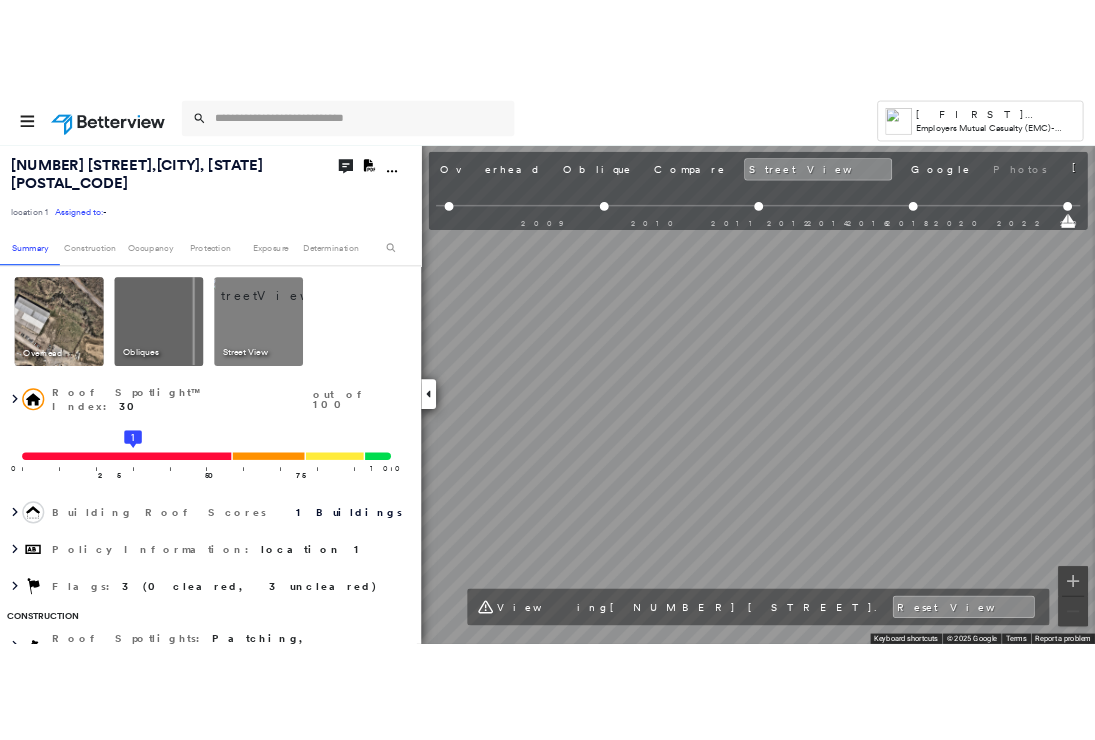scroll, scrollTop: 479, scrollLeft: 0, axis: vertical 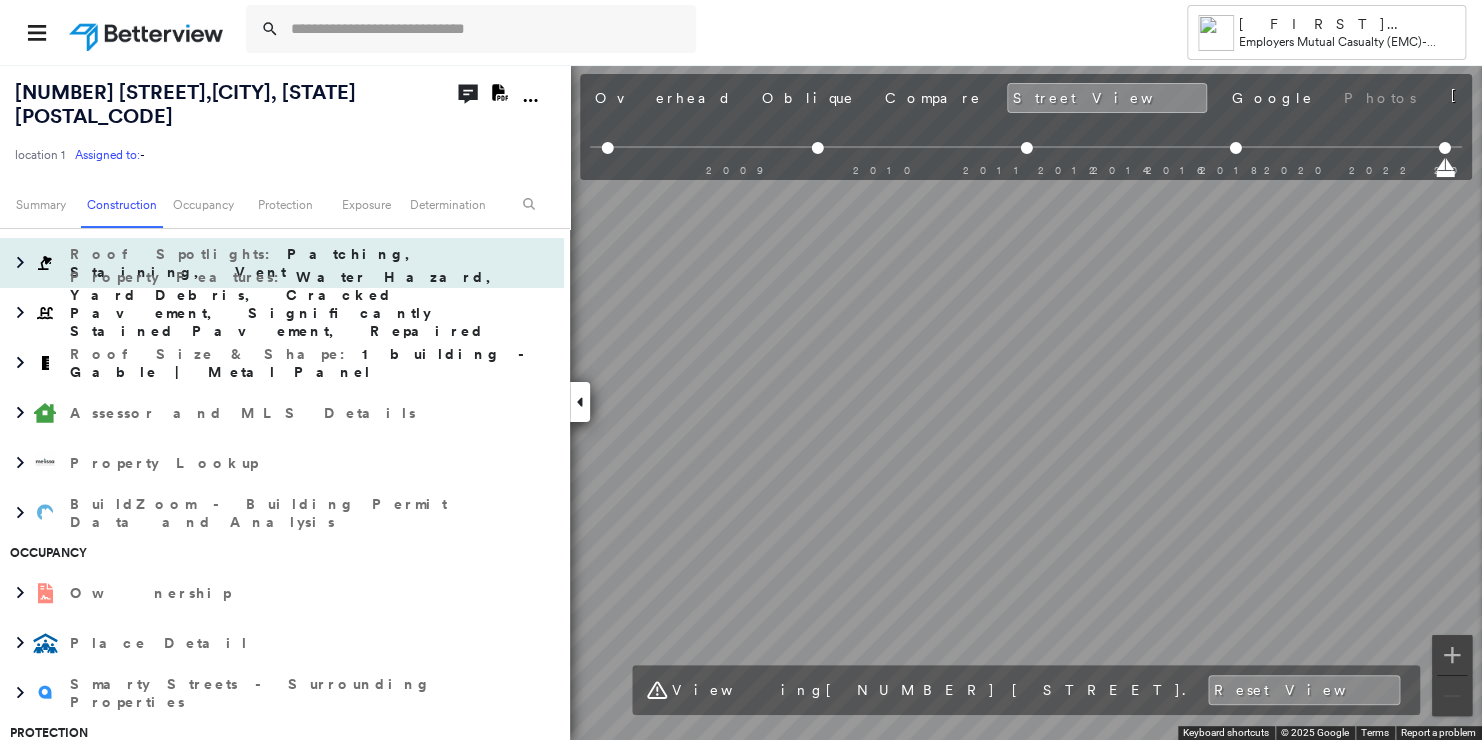 click on "location 1  Assigned to:  - Assigned to:  - location 1  Assigned to:  - Open Comments Download PDF Report Summary Construction Occupancy Protection Exposure Determination Overhead Obliques Street View Roof Spotlight™ Index :  30 out of 100 0 100 25 50 1 75 Building Roof Scores 1 Buildings Policy Information :  location 1  Flags :  3 (0 cleared, 3 uncleared) Construction Roof Spotlights :  Patching, Staining, Vent Property Features :  Water Hazard, Yard Debris, Cracked Pavement, Significantly Stained Pavement, Repaired Pavement and 5 more Roof Size & Shape :  1 building  - Gable | Metal Panel Assessor and MLS Details Property Lookup BuildZoom - Building Permit Data and Analysis Occupancy Ownership Place Detail Smarty Streets - Surrounding Properties Protection Protection Exposure FEMA Risk Index Flood Regional Hazard: 1   out of  5 Crime Regional Hazard: 3   out of  5 Additional Perils Guidewire HazardHub HazardHub Risks MLS Photos Determination Flags :  METL Metal Roofs" at bounding box center (741, 402) 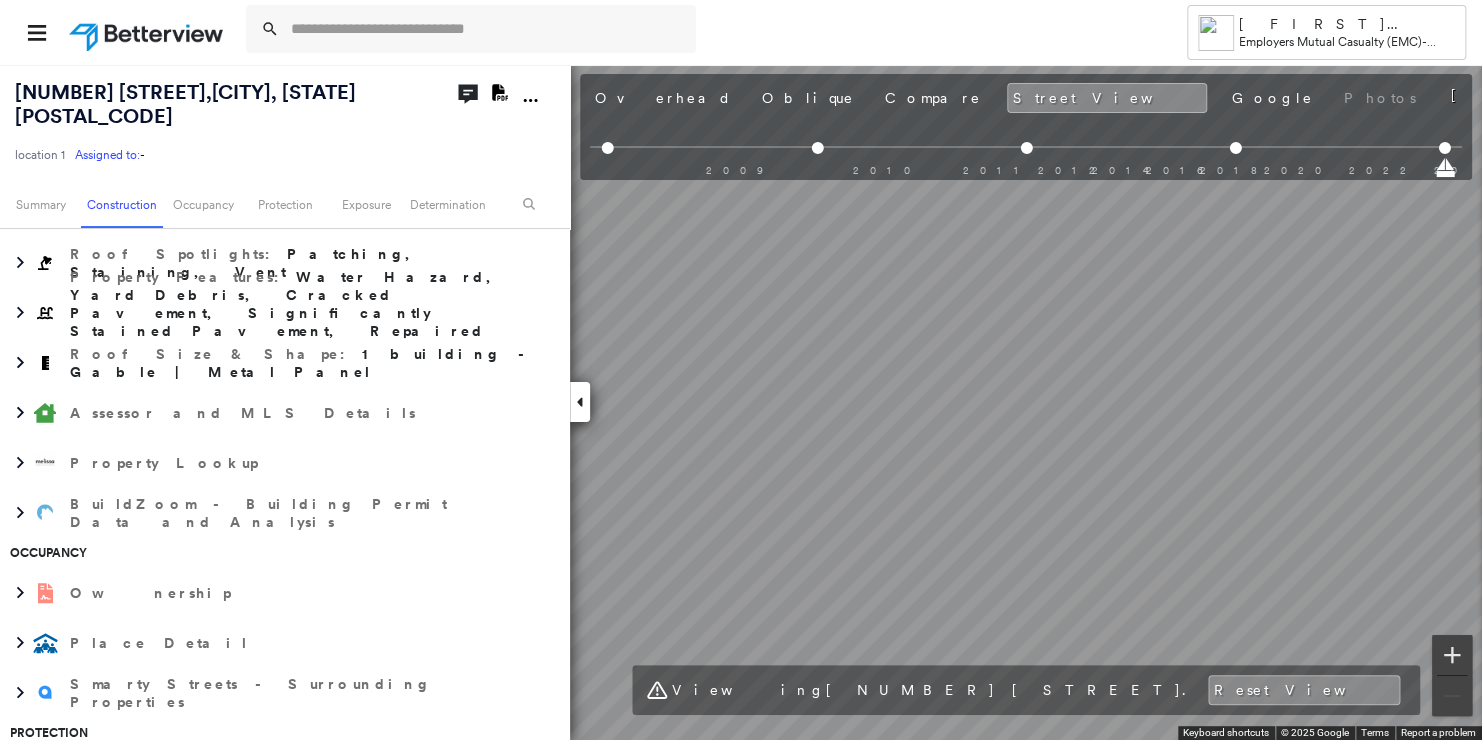 click at bounding box center (1452, 655) 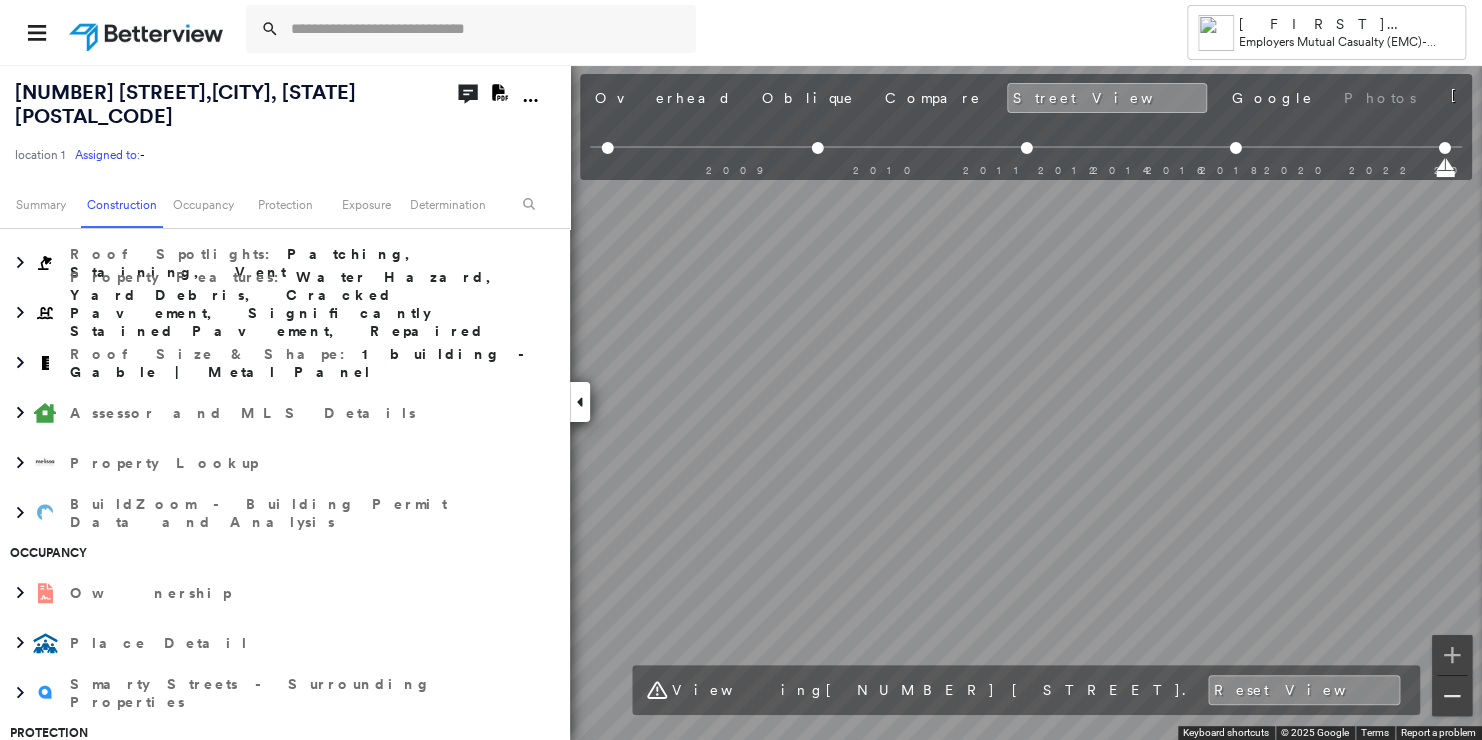 click at bounding box center [1452, 696] 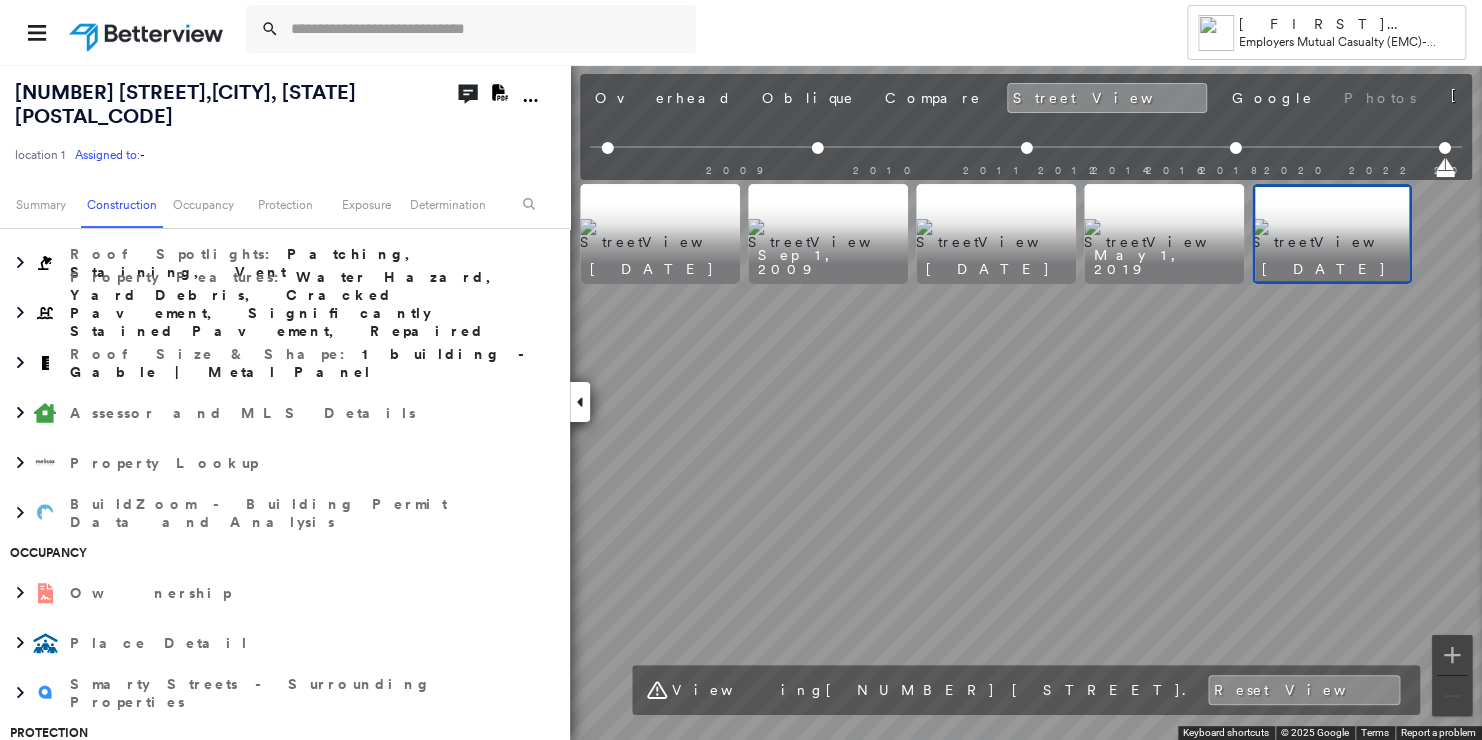 click at bounding box center (1332, 234) 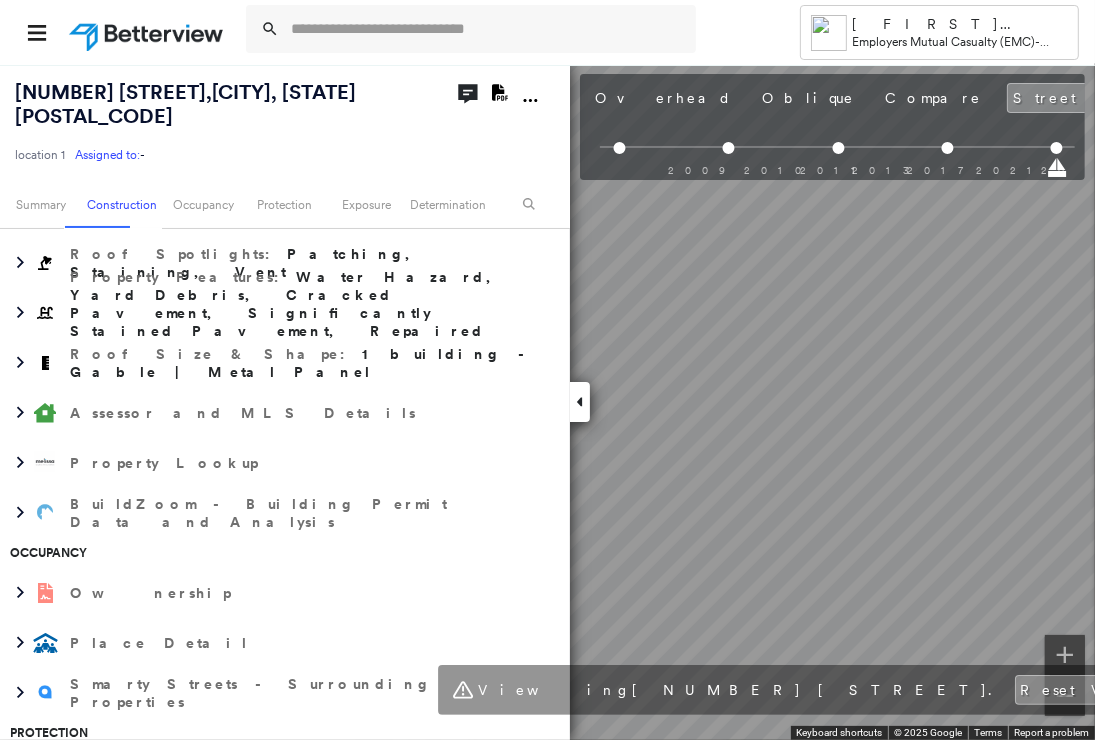 scroll, scrollTop: 479, scrollLeft: 0, axis: vertical 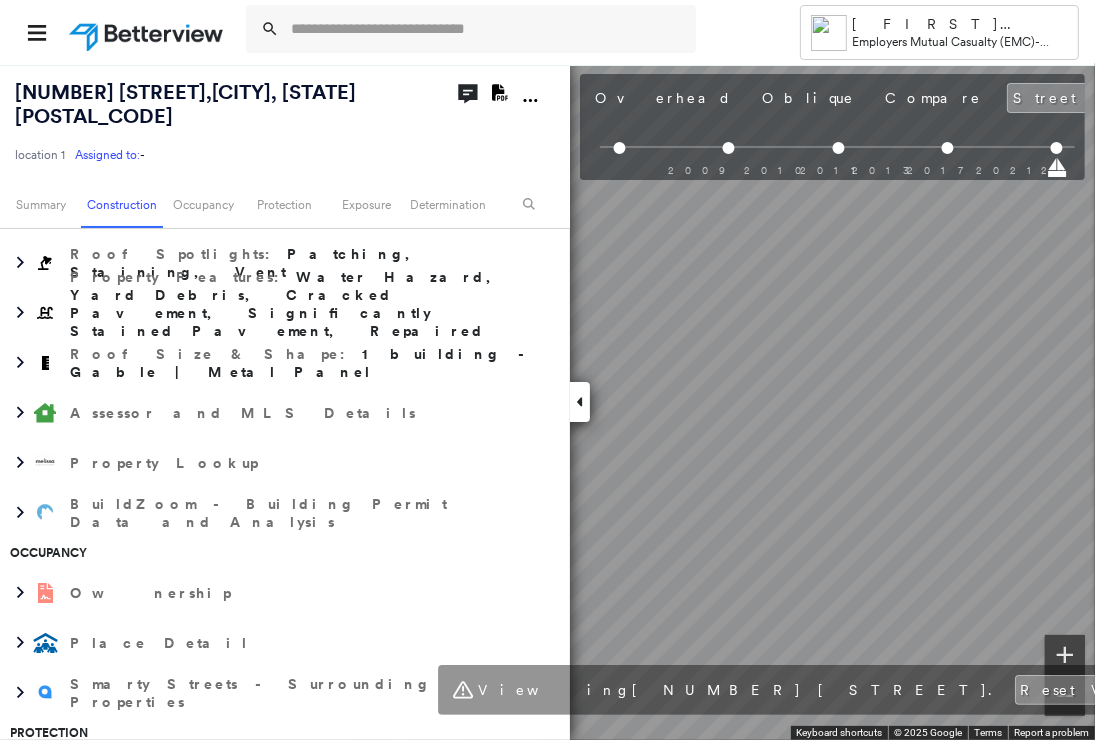 click at bounding box center (1065, 655) 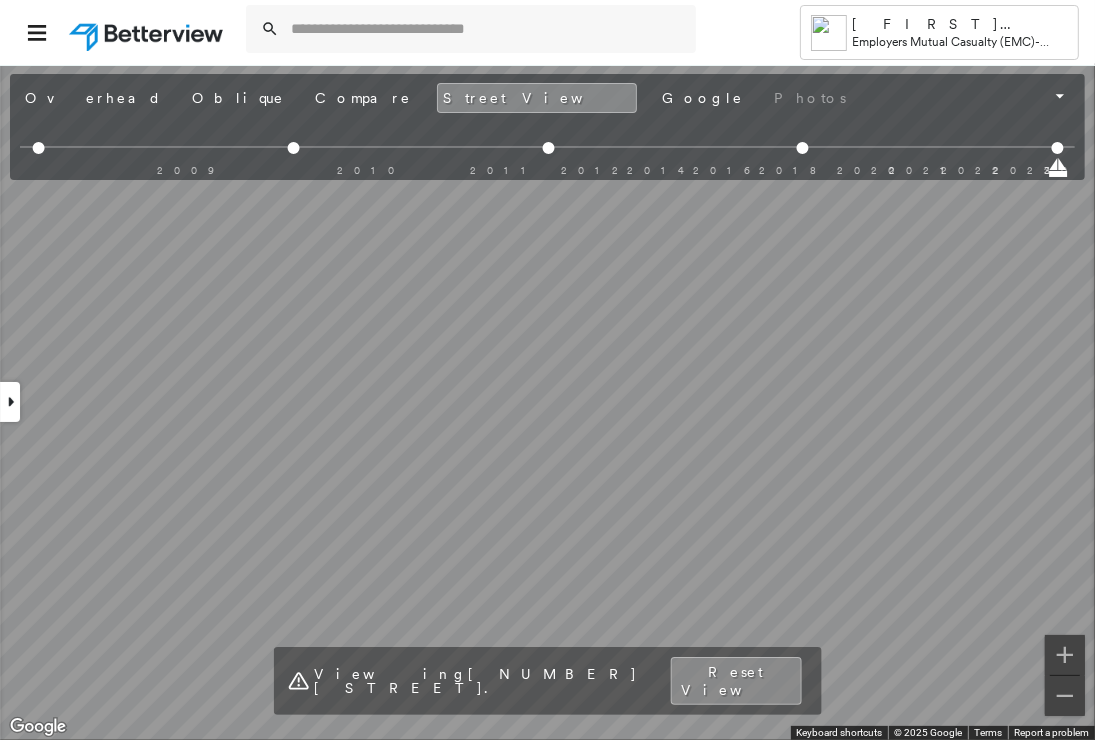 drag, startPoint x: 1094, startPoint y: 69, endPoint x: 725, endPoint y: 29, distance: 371.16168 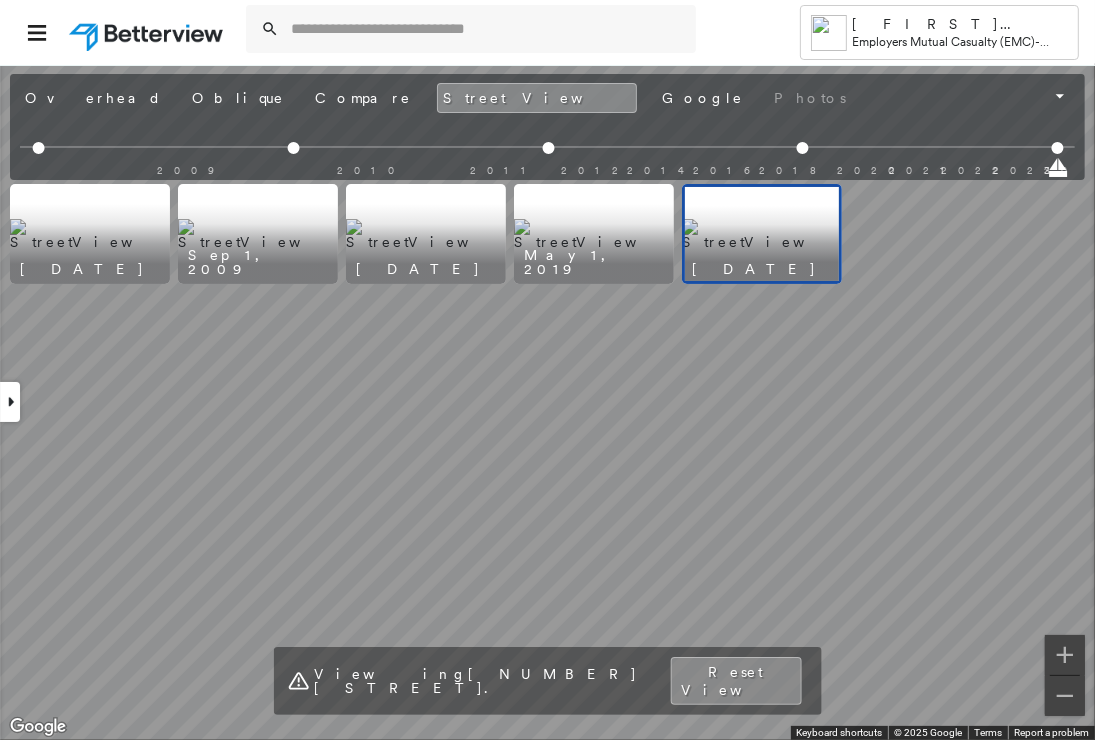 scroll, scrollTop: 479, scrollLeft: 0, axis: vertical 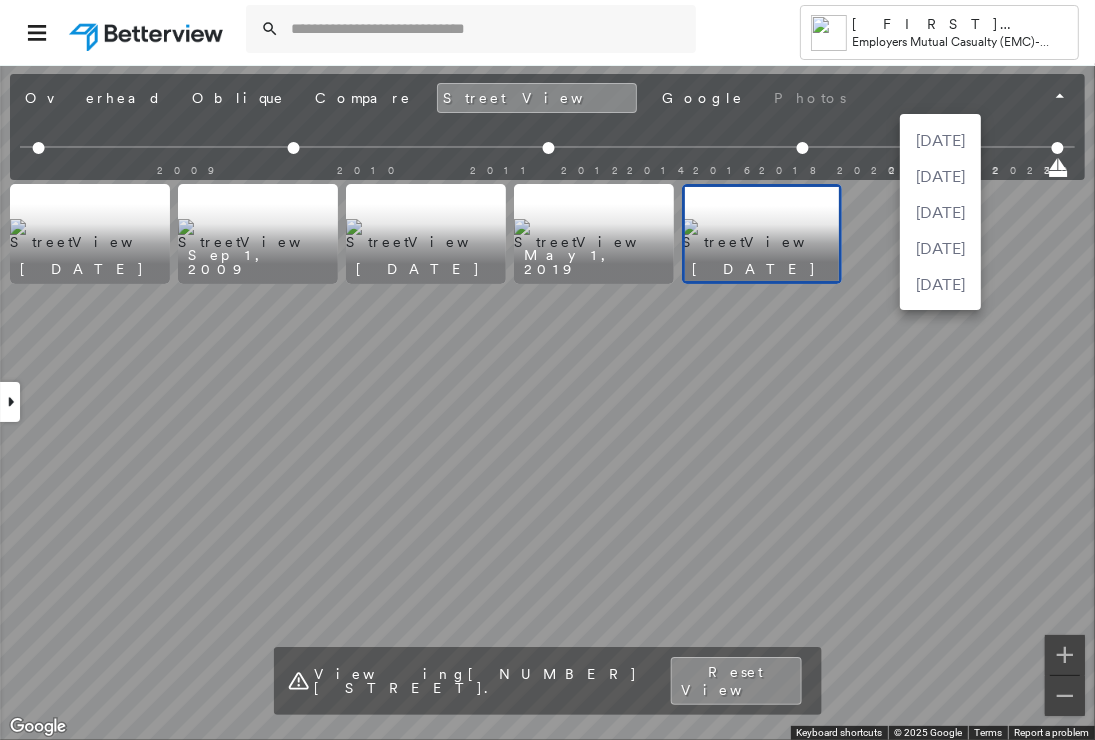 click on "Tower Mark D Lay Employers Mutual Casualty (EMC)  -   Cincinnati [NUMBER] [STREET] , [CITY], [STATE] [POSTAL_CODE] location 1  Assigned to:  - Assigned to:  - location 1  Assigned to:  - Open Comments Download PDF Report Summary Construction Occupancy Protection Exposure Determination Overhead Obliques Street View Roof Spotlight™ Index :  30 out of 100 0 100 25 50 1 75 Building Roof Scores 1 Buildings Policy Information :  location 1  Flags :  3 (0 cleared, 3 uncleared) Construction Roof Spotlights :  Patching, Staining, Vent Property Features :  Water Hazard, Yard Debris, Cracked Pavement, Significantly Stained Pavement, Repaired Pavement and 5 more Roof Size & Shape :  1 building  - Gable | Metal Panel Assessor and MLS Details Property Lookup BuildZoom - Building Permit Data and Analysis Occupancy Ownership Place Detail Smarty Streets - Surrounding Properties Protection Protection Exposure FEMA Risk Index Flood Regional Hazard: 1   out of  5 Crime Regional Hazard: 3   out of  5 Additional Perils Guidewire HazardHub" at bounding box center (547, 370) 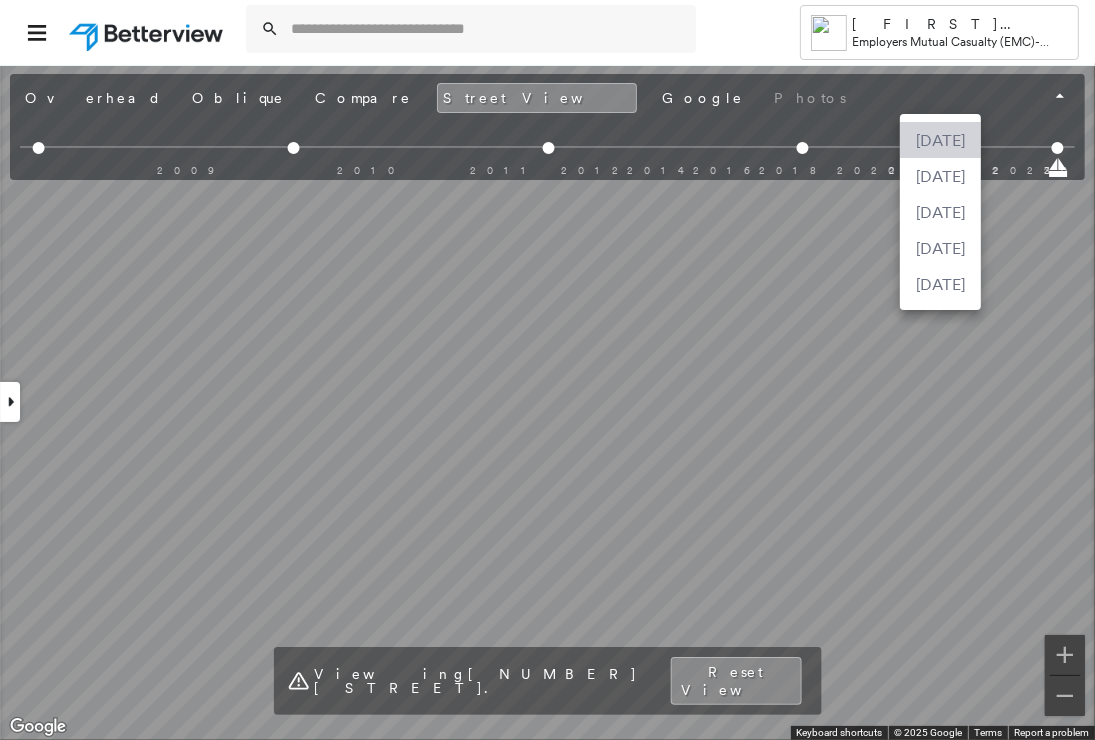 click on "[DATE]" at bounding box center (940, 140) 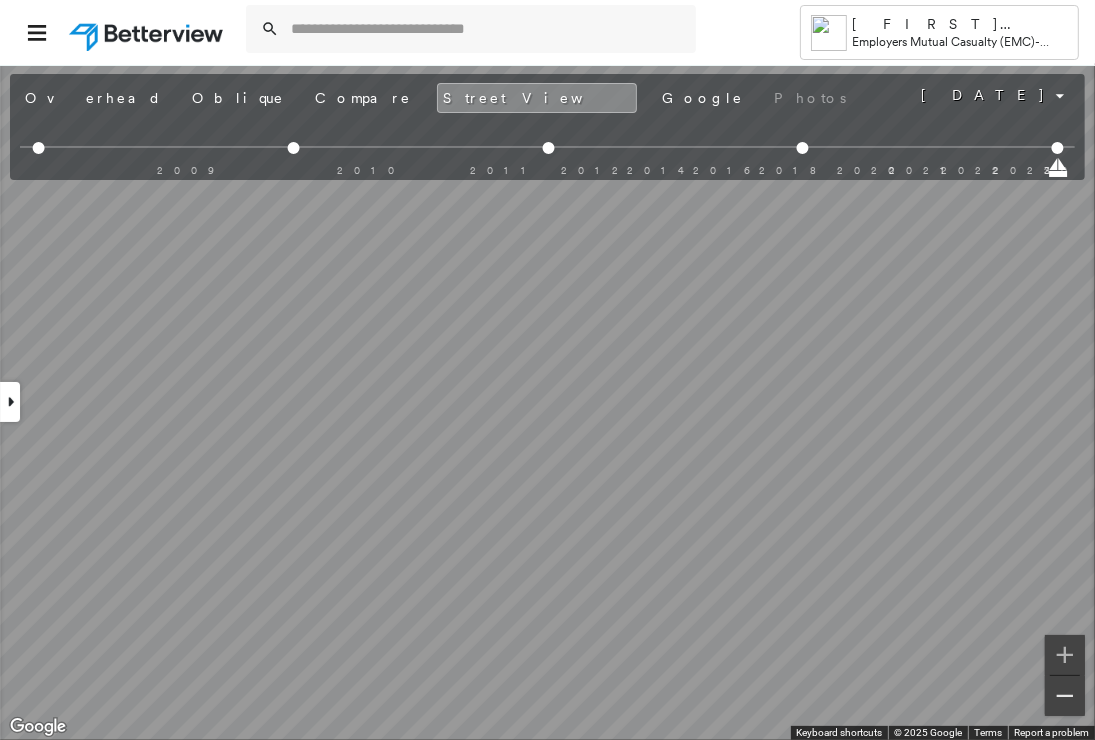 click at bounding box center (1065, 696) 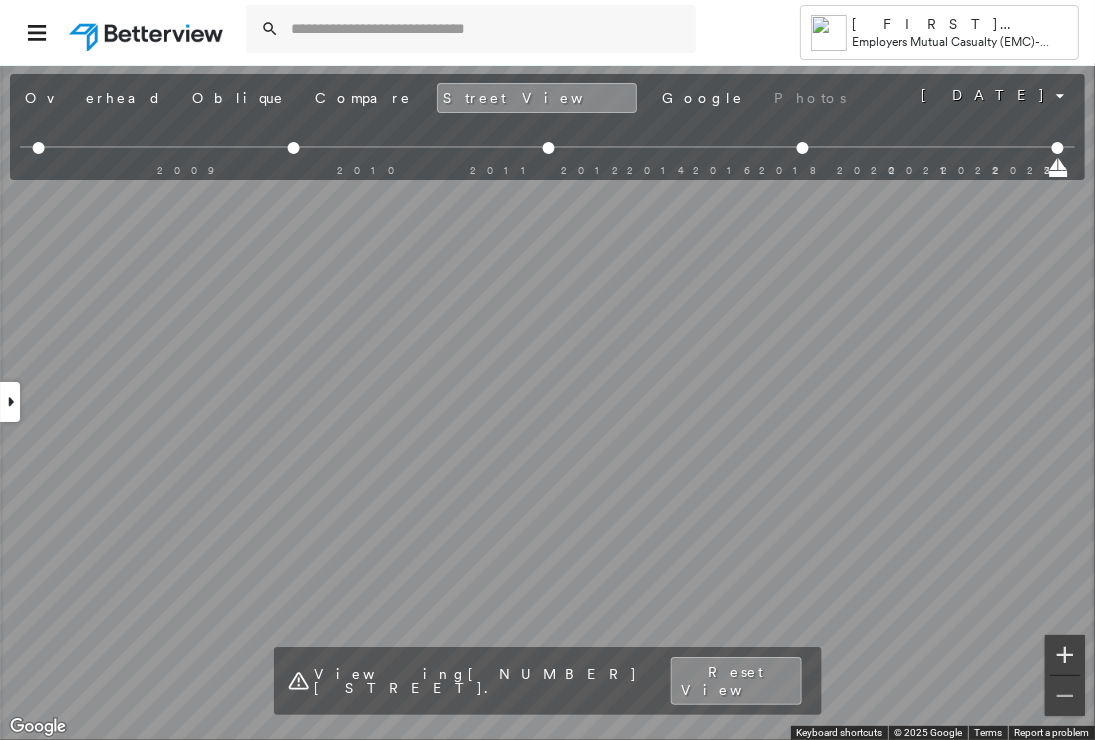 click at bounding box center (1065, 655) 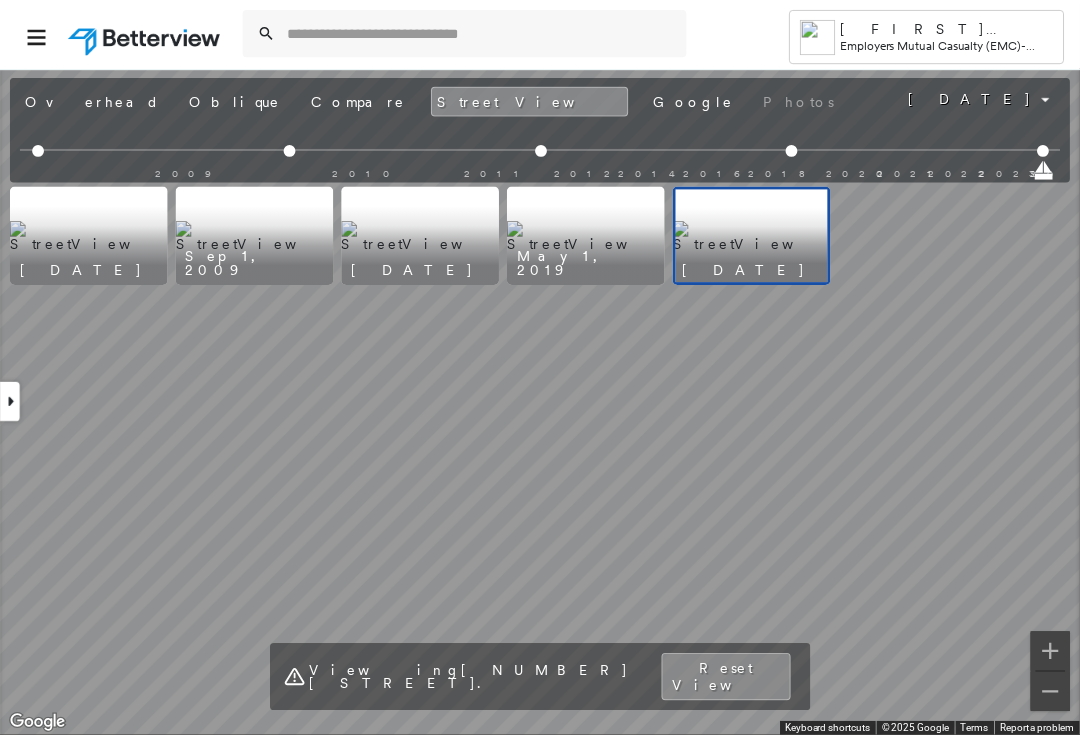 scroll, scrollTop: 479, scrollLeft: 0, axis: vertical 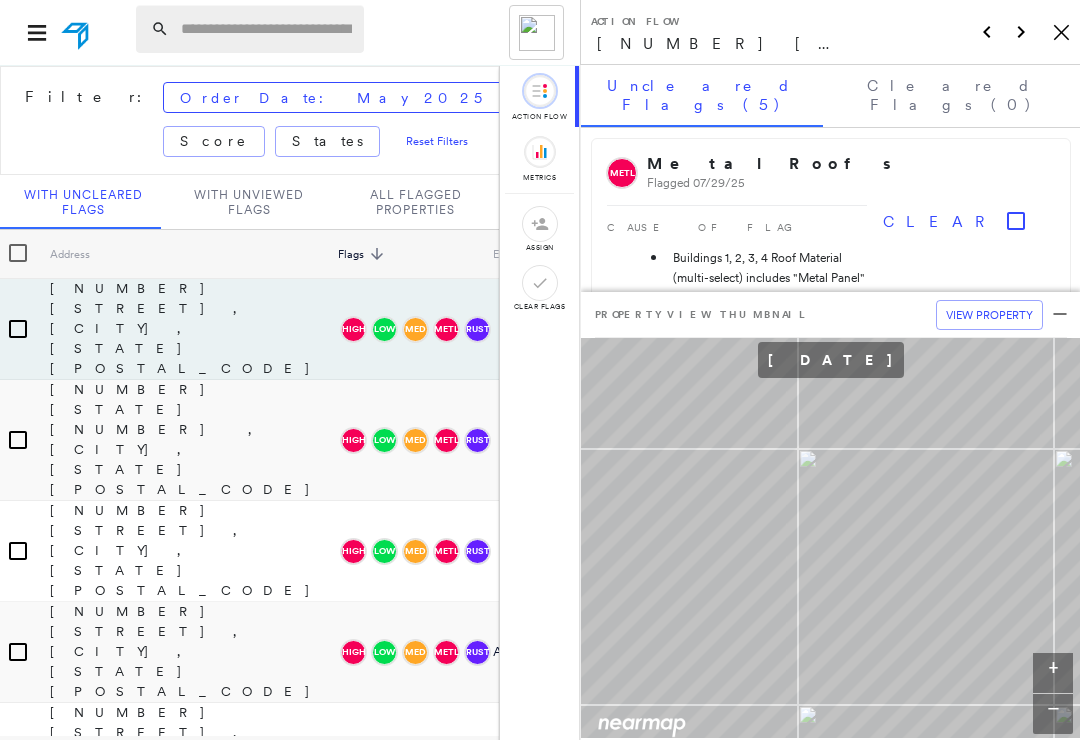 click at bounding box center [266, 29] 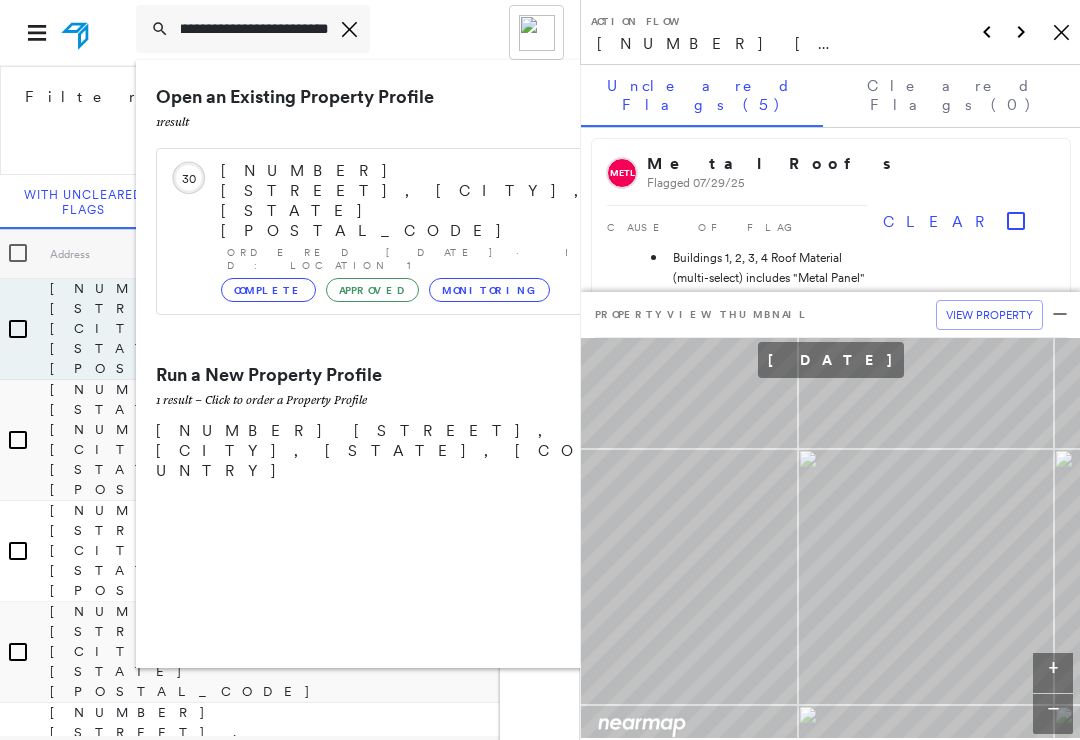 scroll, scrollTop: 0, scrollLeft: 92, axis: horizontal 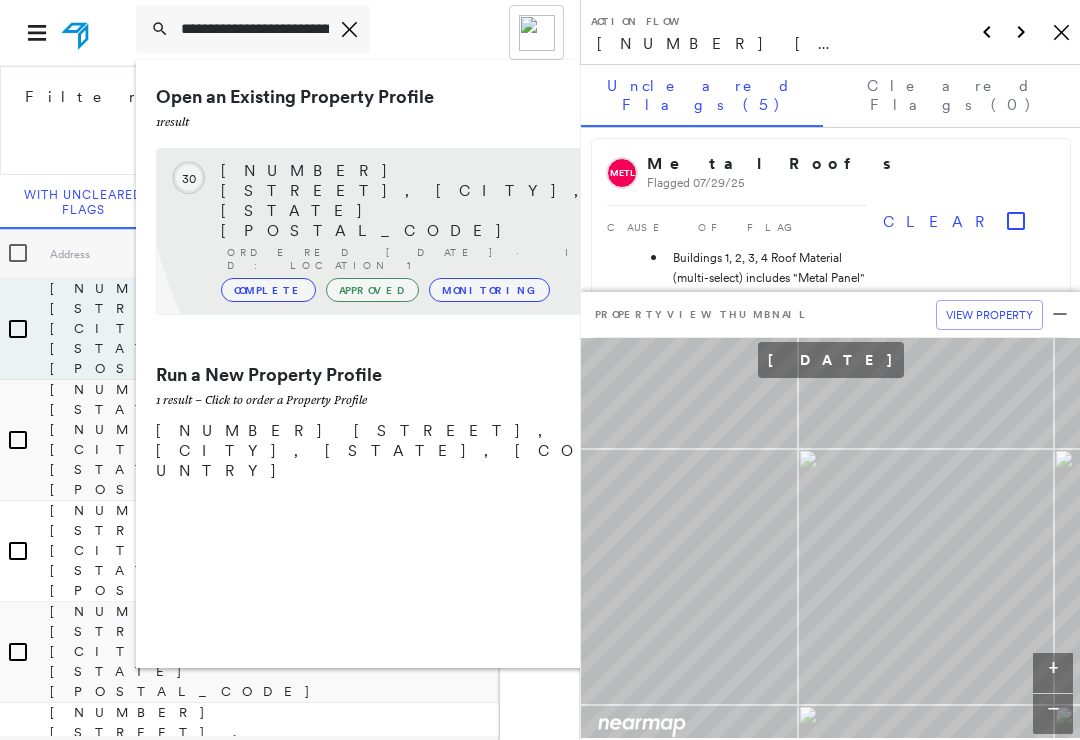 drag, startPoint x: 48, startPoint y: 0, endPoint x: 497, endPoint y: 167, distance: 479.05115 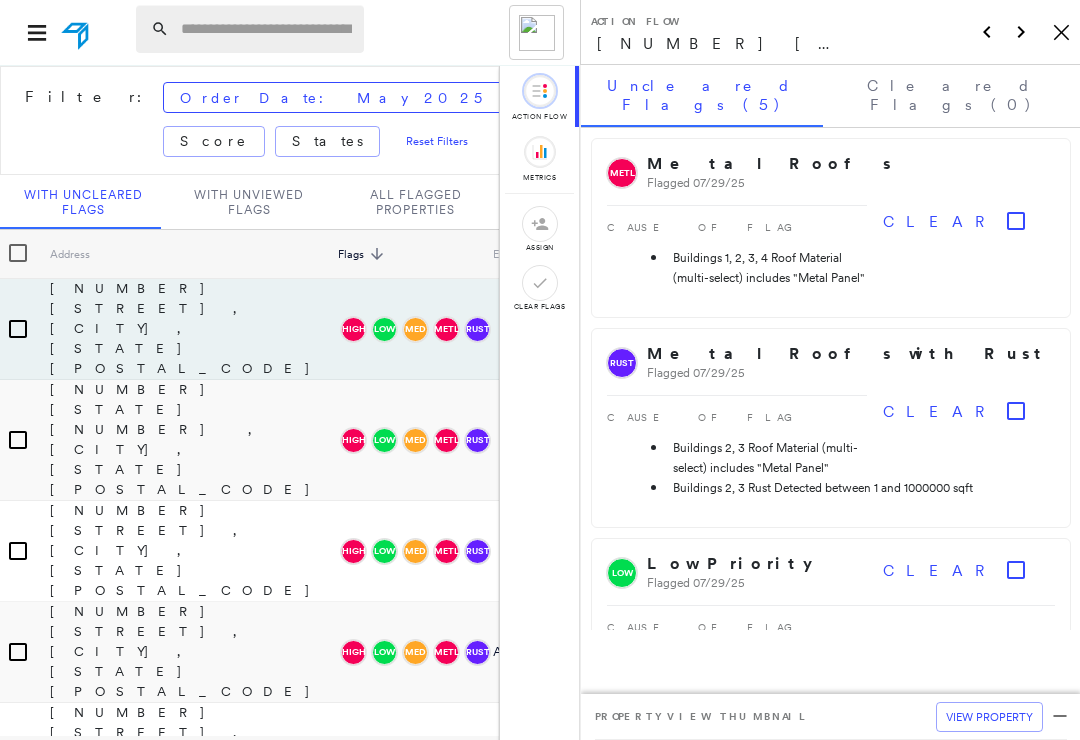 click at bounding box center (266, 29) 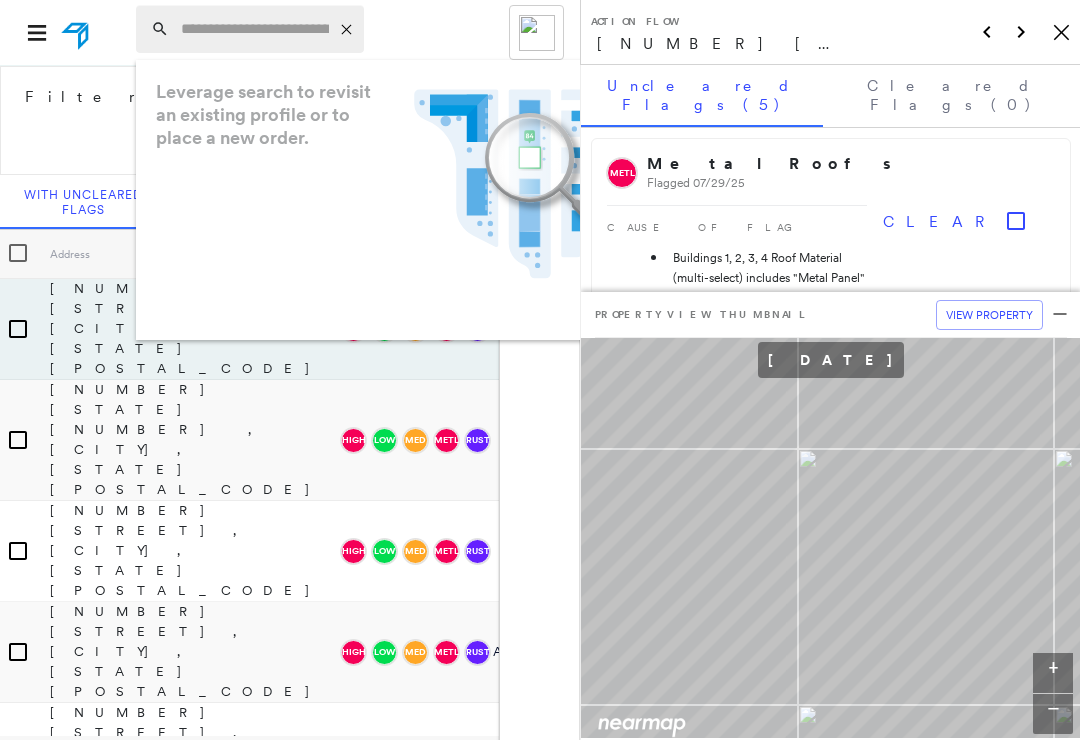 click at bounding box center [255, 29] 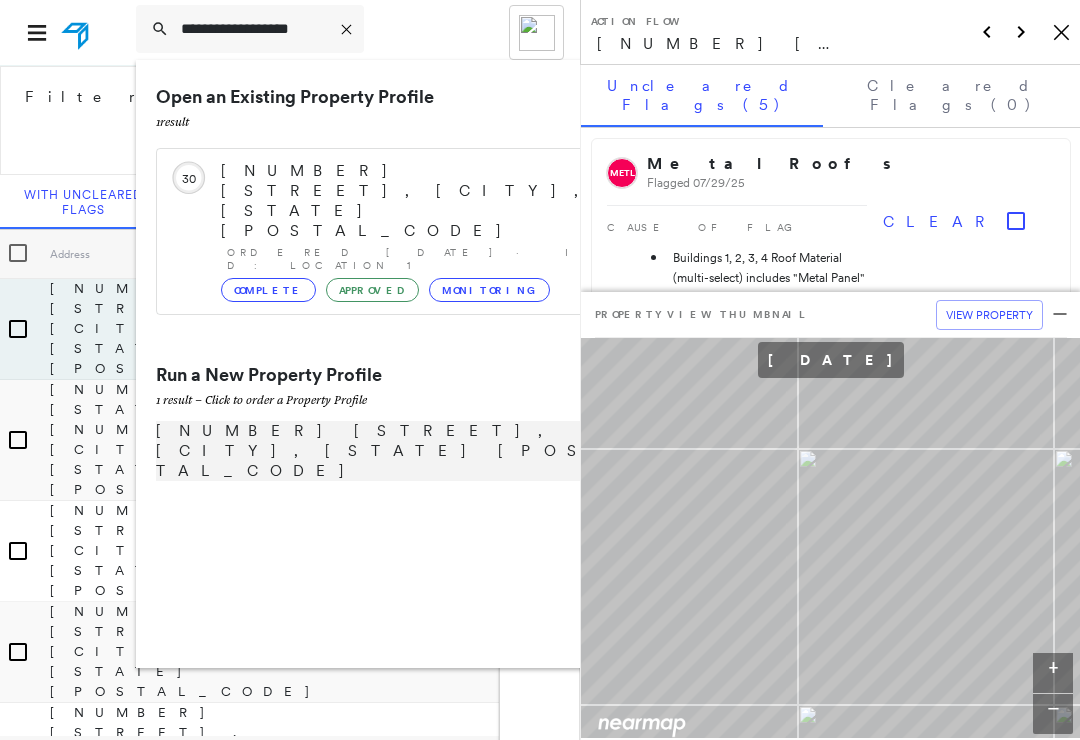 type on "**********" 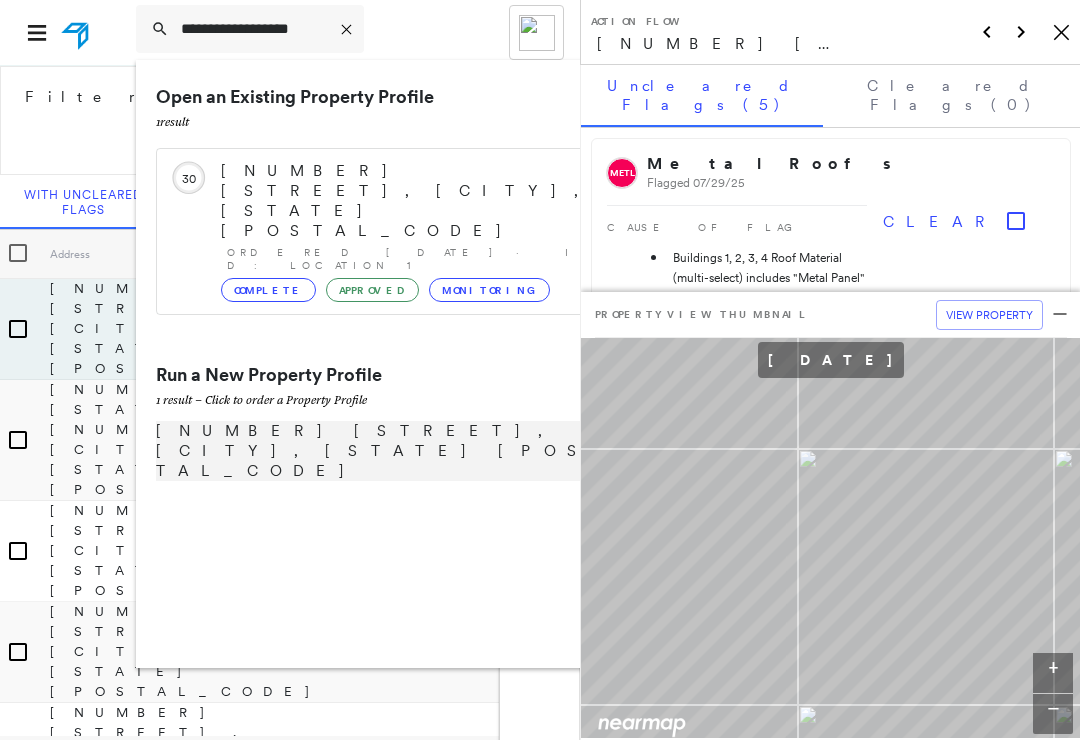 click on "[NUMBER] [STREET], [CITY], [STATE] [POSTAL_CODE]" at bounding box center (381, 451) 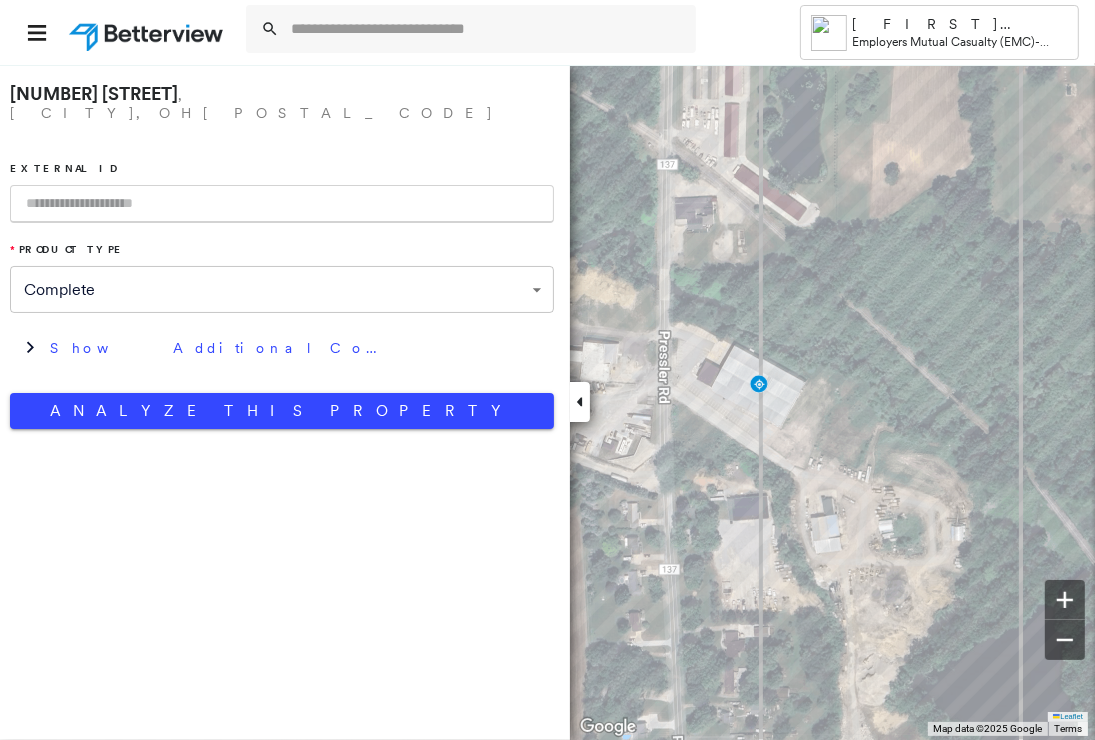click at bounding box center [282, 204] 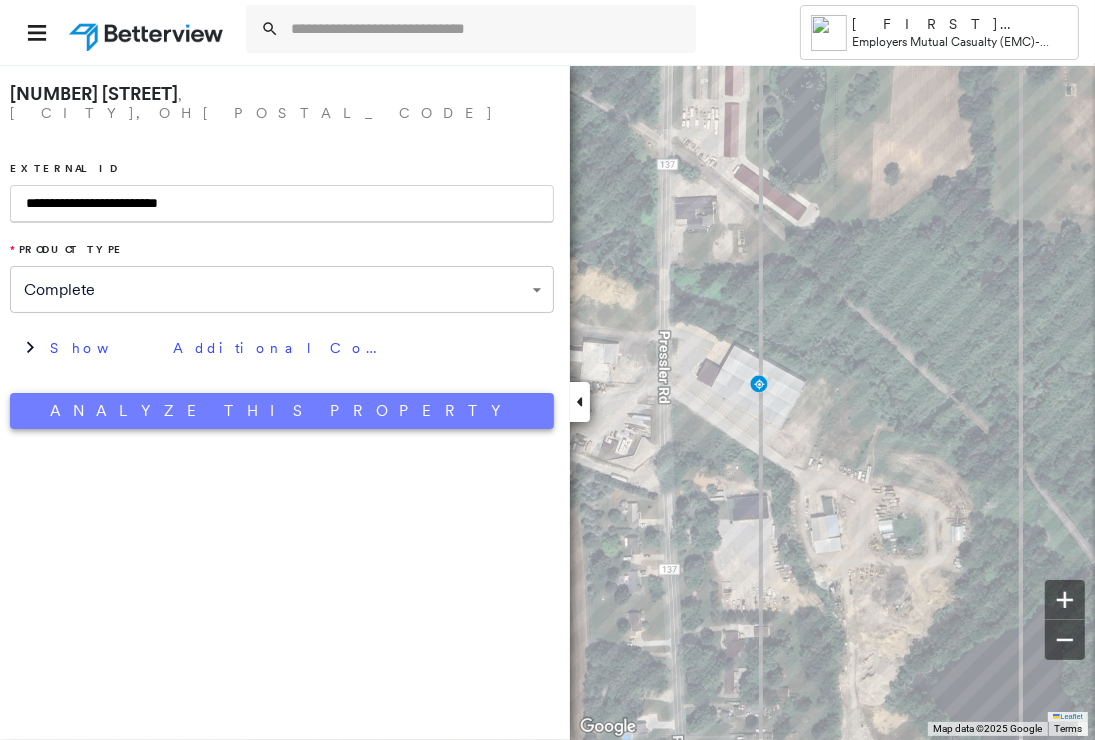type on "**********" 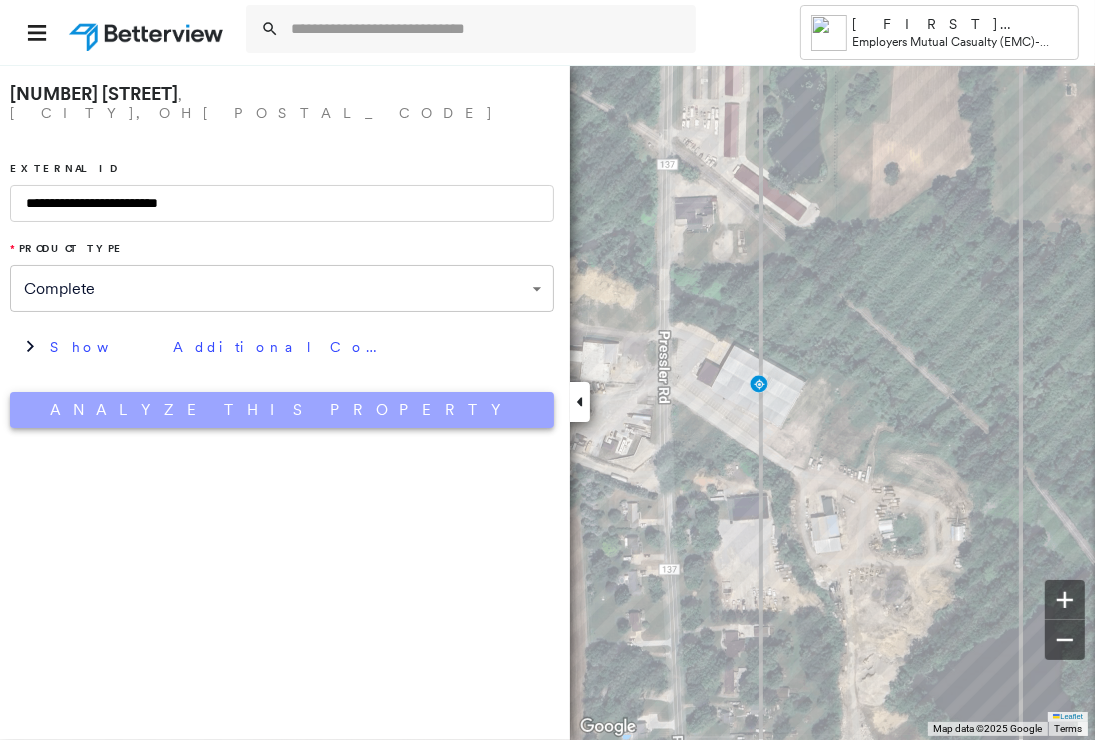 click on "Analyze This Property" at bounding box center [282, 410] 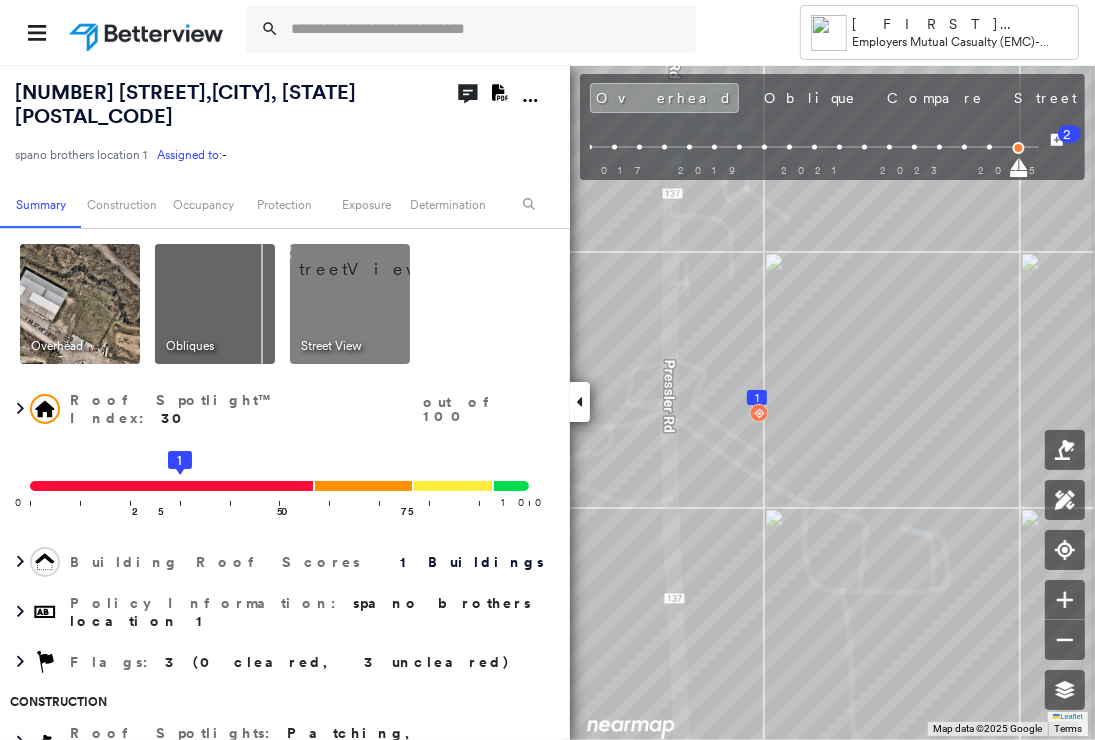 click 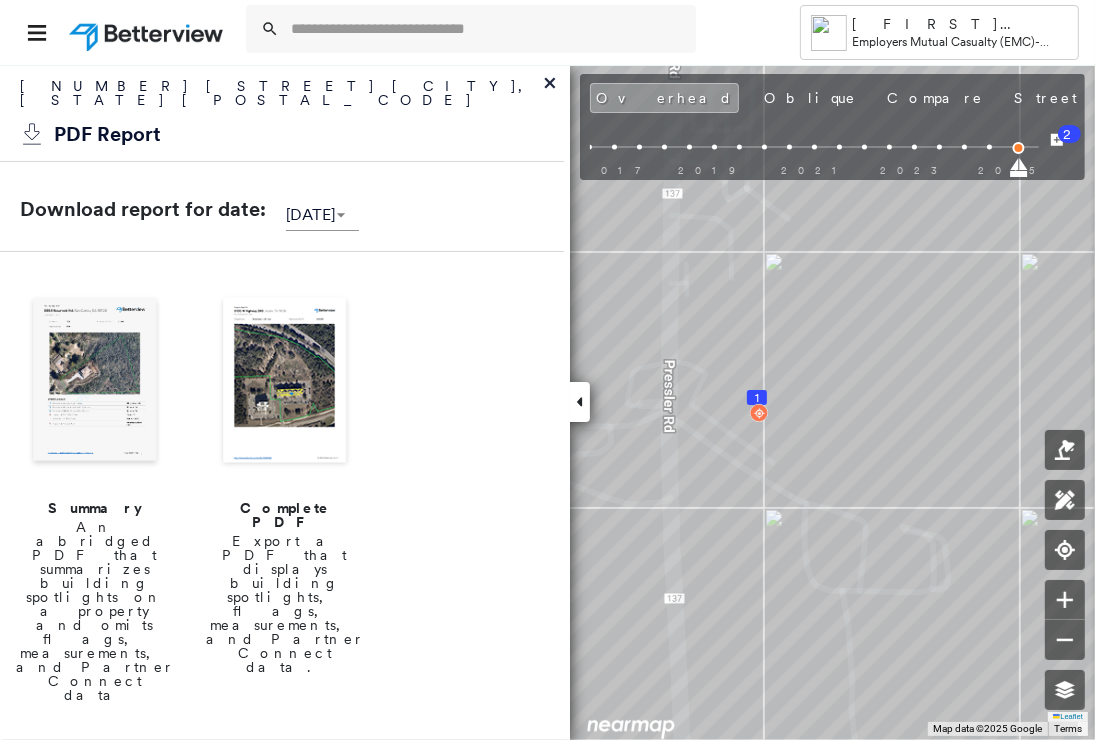 click at bounding box center (285, 382) 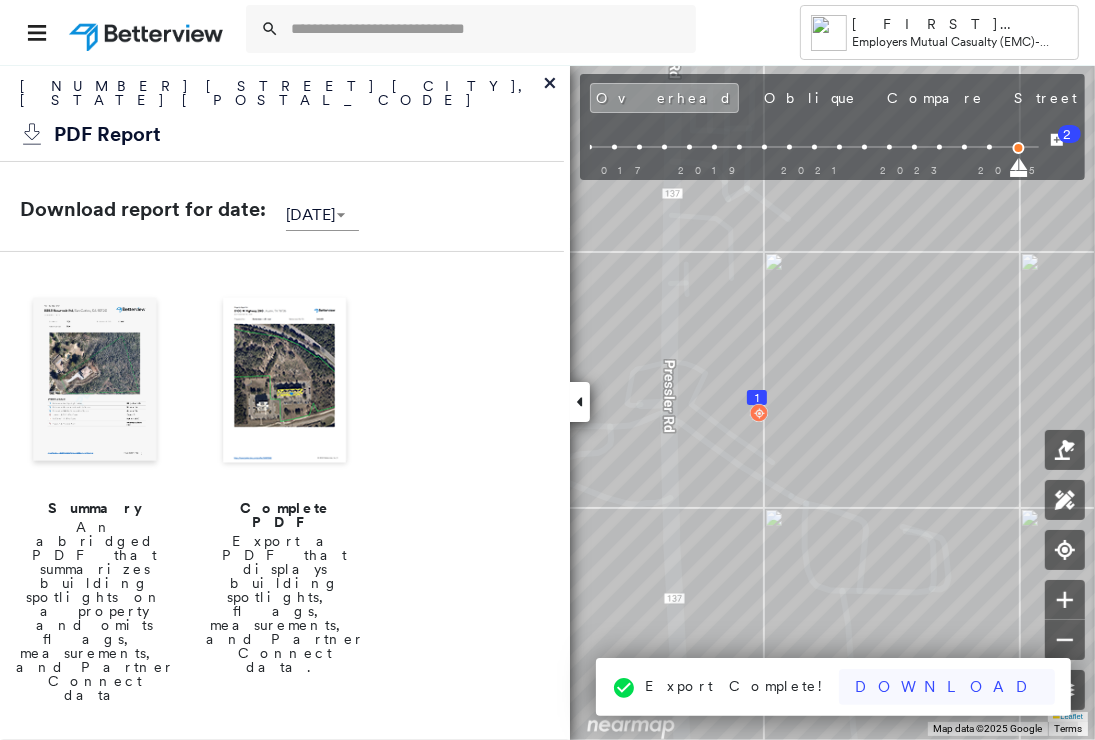click on "Download" at bounding box center (947, 687) 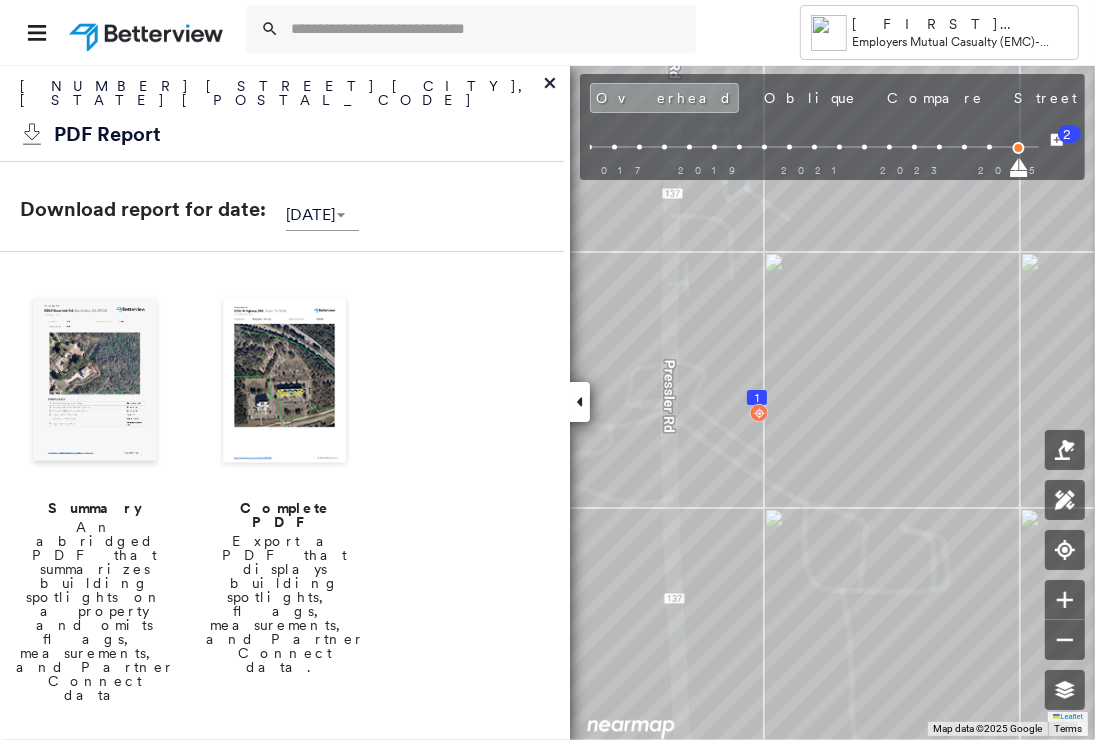 click at bounding box center [285, 382] 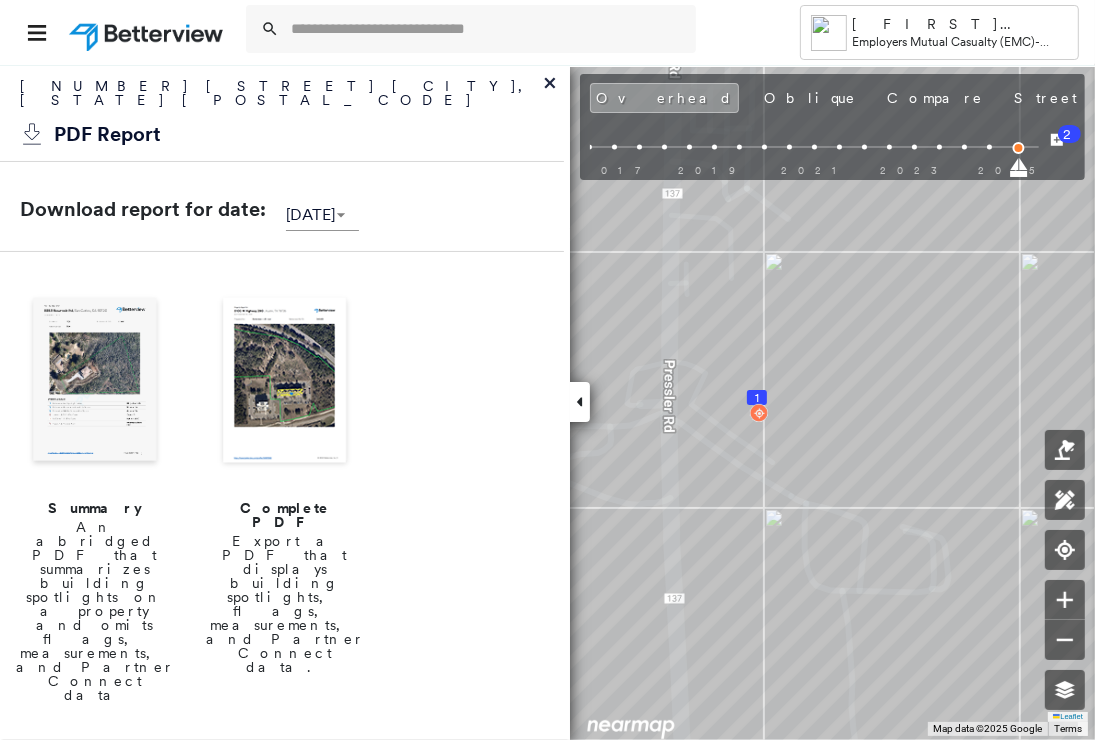 click at bounding box center [148, 32] 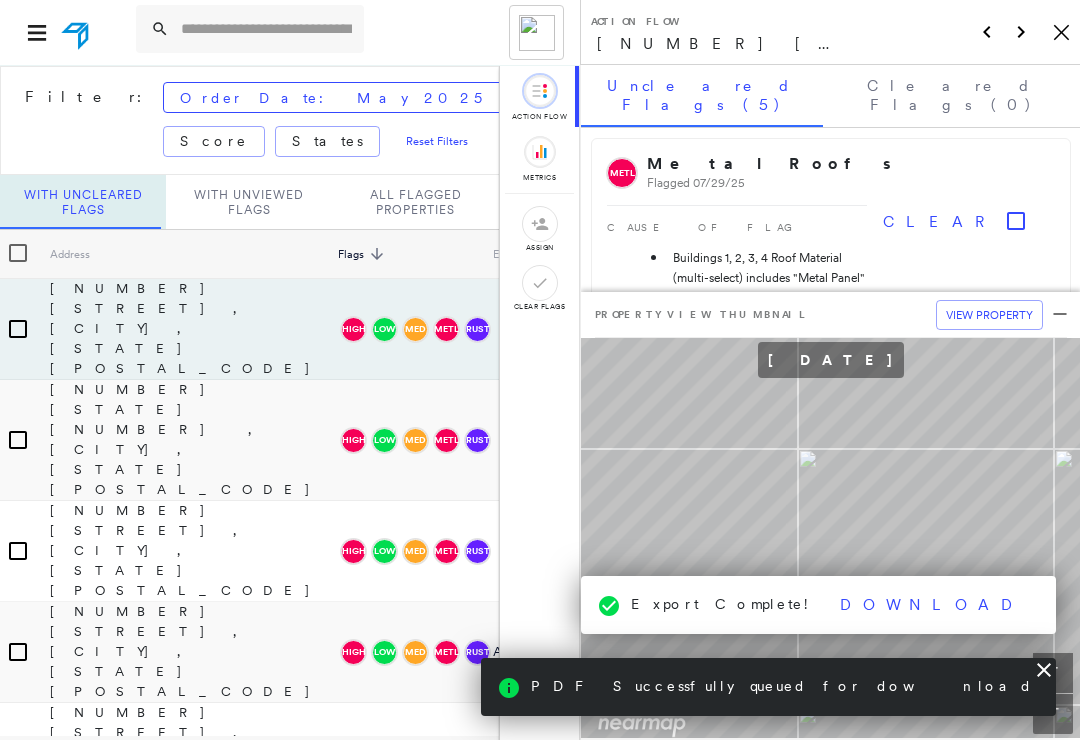 click on "With Uncleared Flags" at bounding box center [83, 202] 